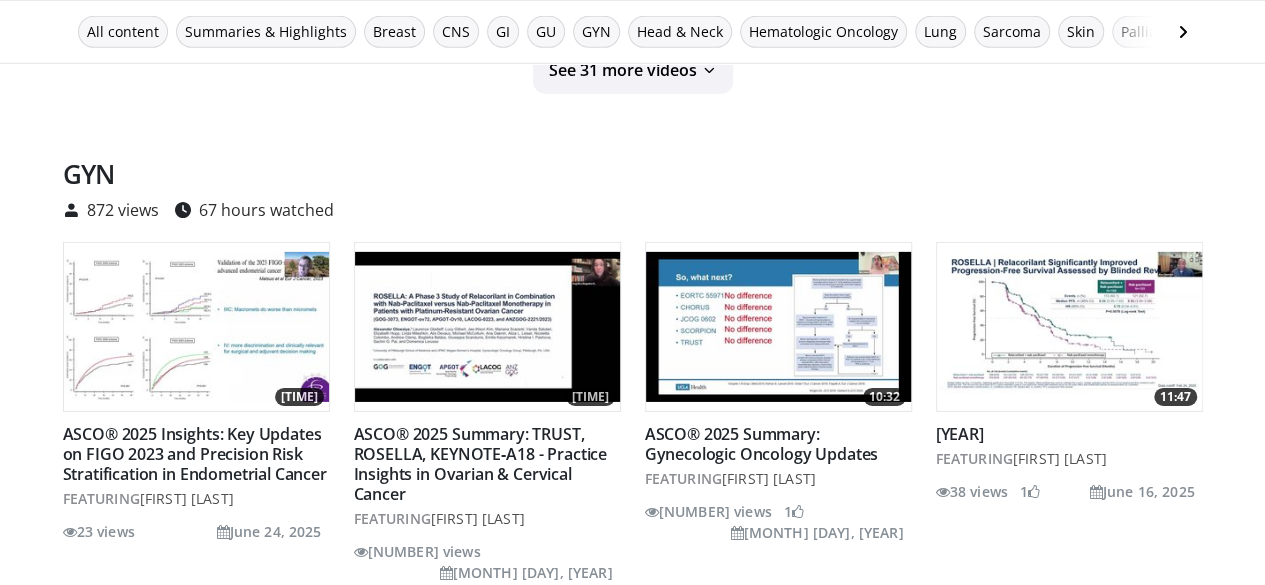 scroll, scrollTop: 3100, scrollLeft: 0, axis: vertical 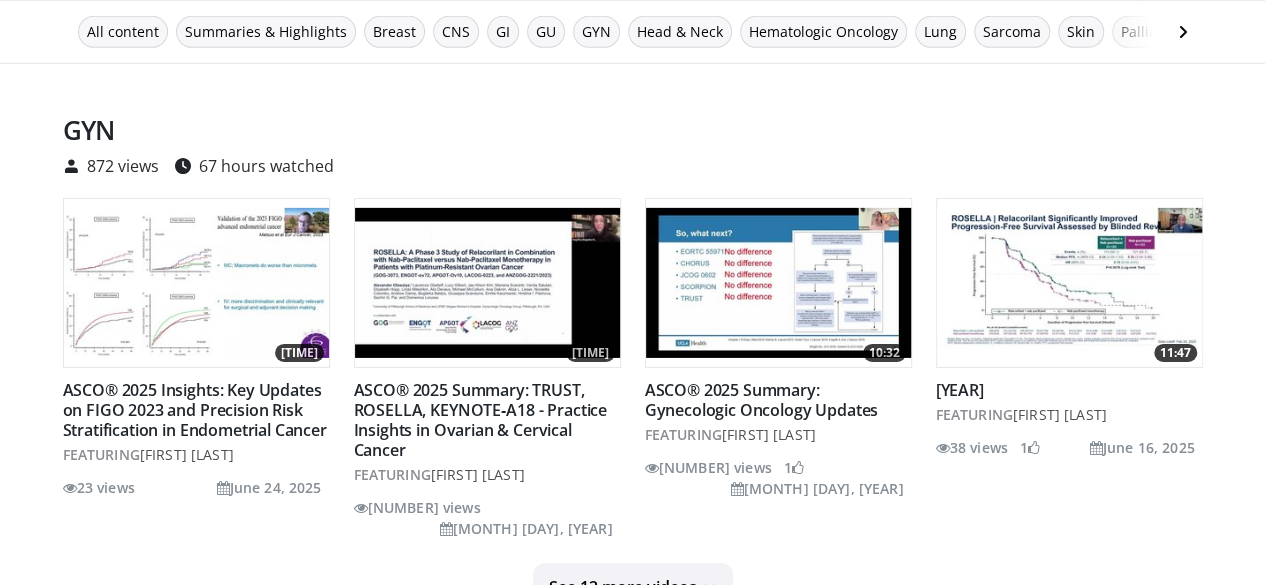 click at bounding box center [778, 283] 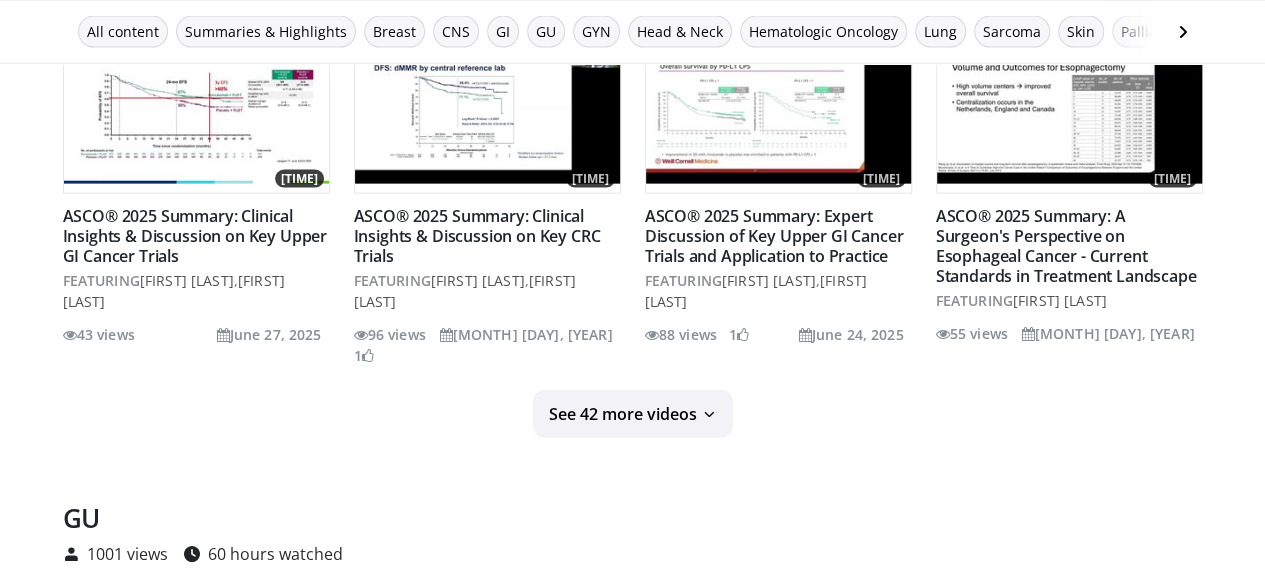 scroll, scrollTop: 2100, scrollLeft: 0, axis: vertical 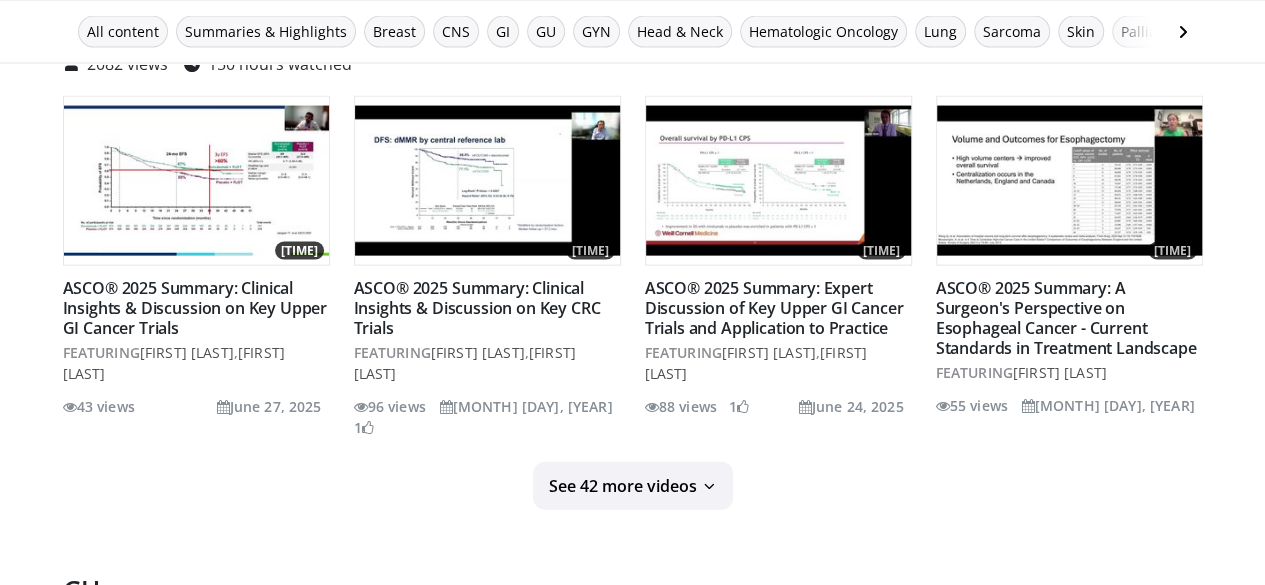 click at bounding box center (487, 181) 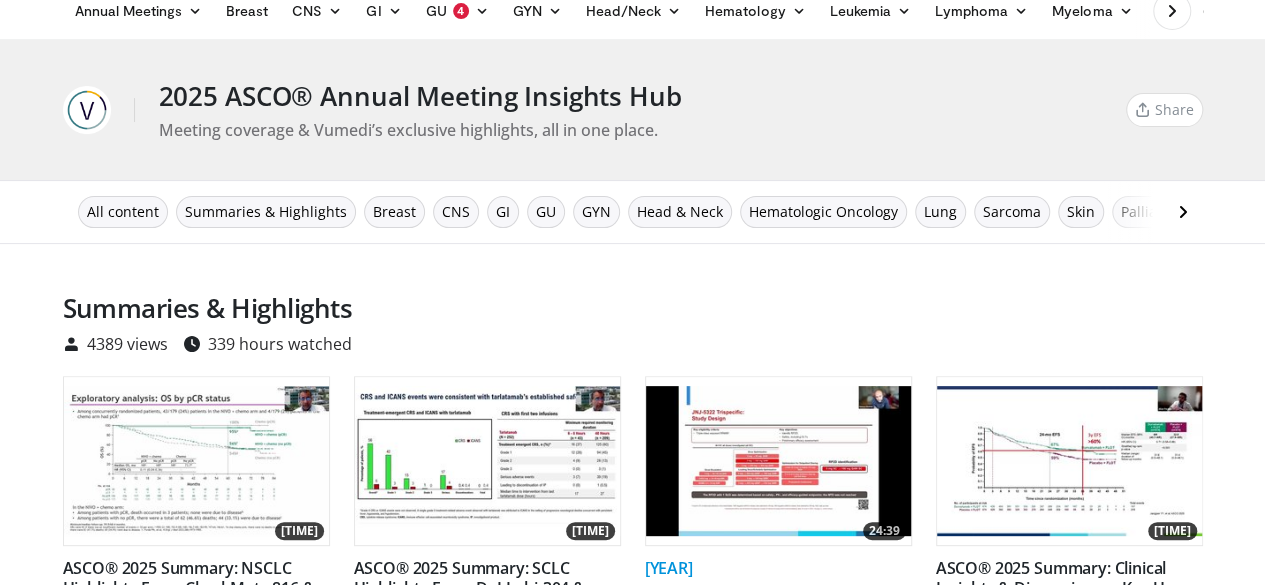 scroll, scrollTop: 0, scrollLeft: 0, axis: both 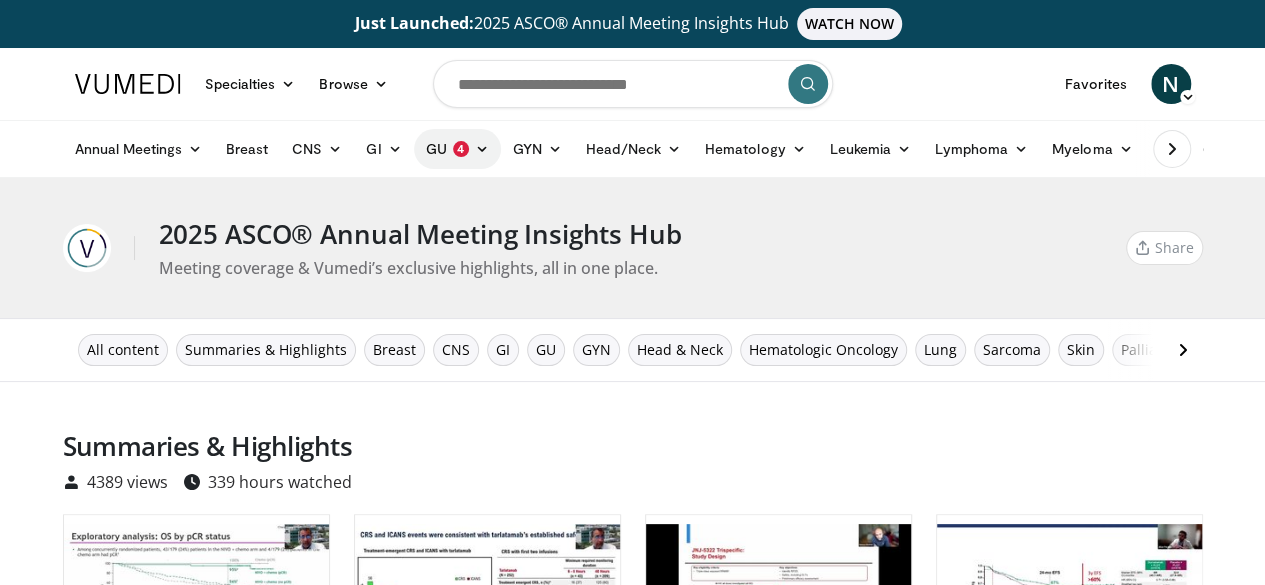 click on "GU
4" at bounding box center [457, 149] 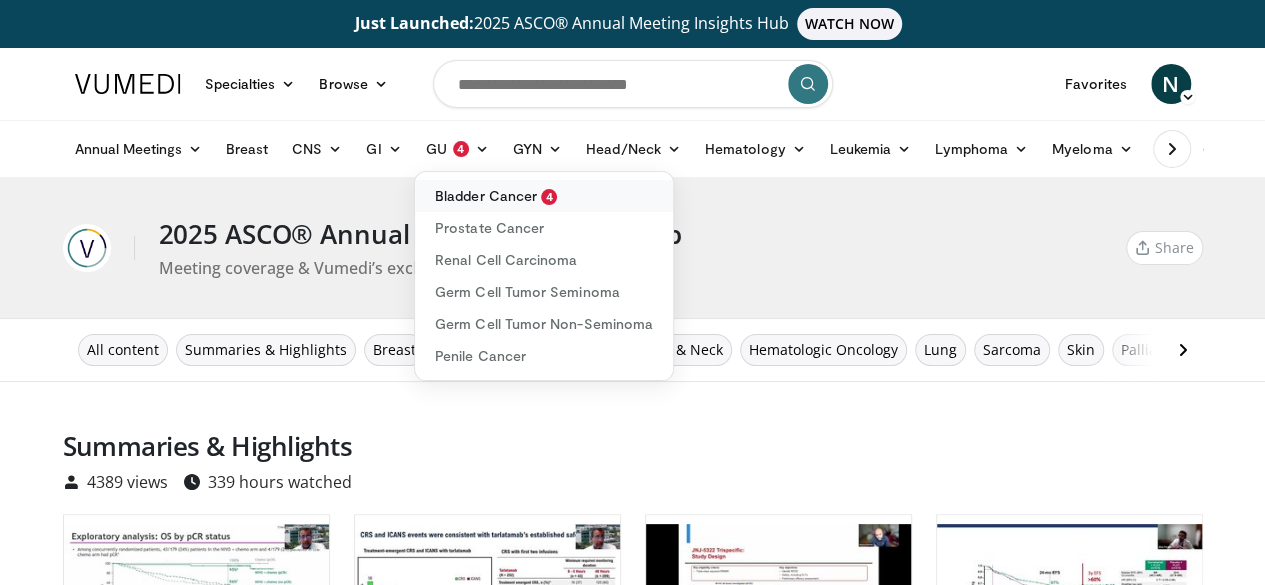 click on "Bladder Cancer 4" at bounding box center [544, 196] 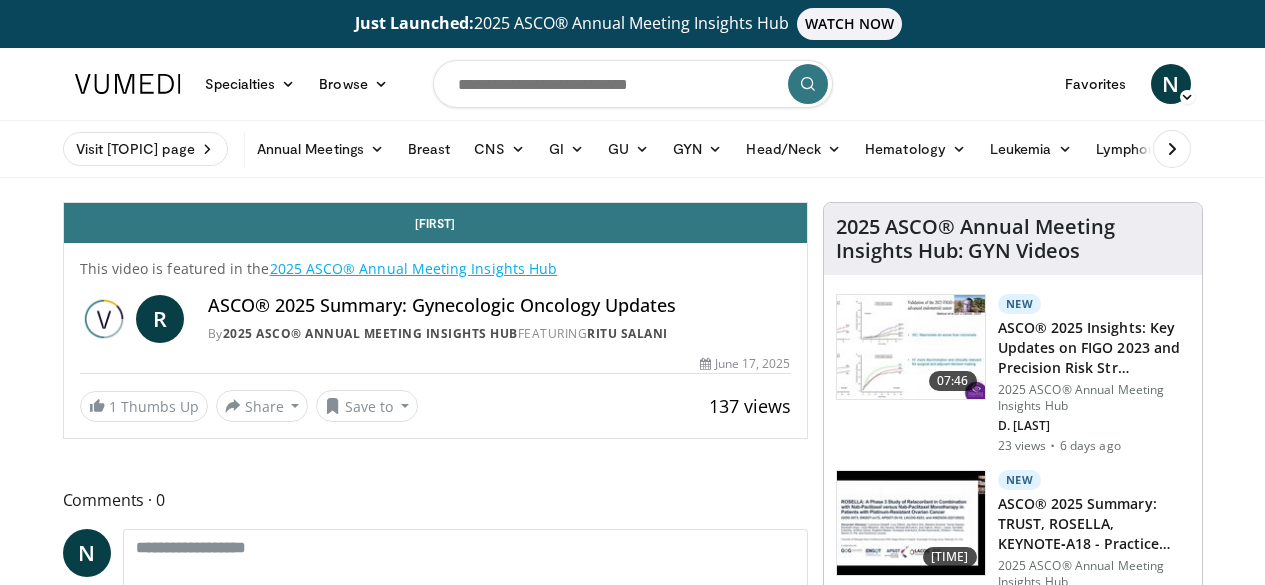 scroll, scrollTop: 0, scrollLeft: 0, axis: both 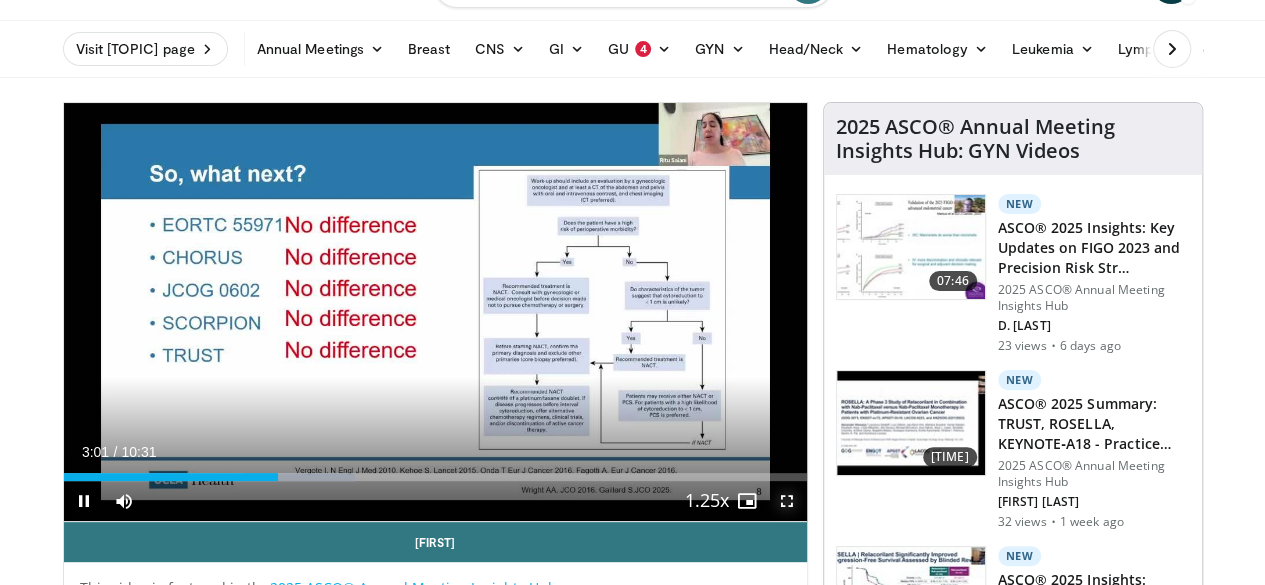 click at bounding box center (787, 501) 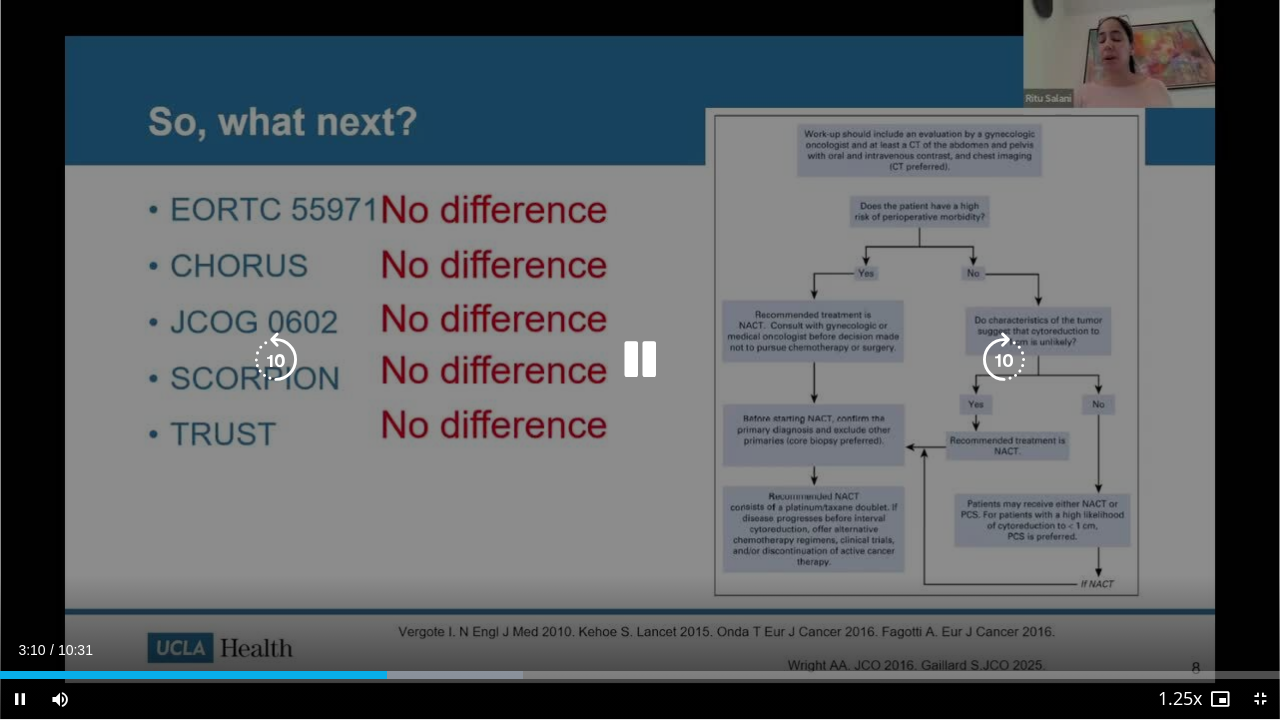 click on "10 seconds
Tap to unmute" at bounding box center (640, 359) 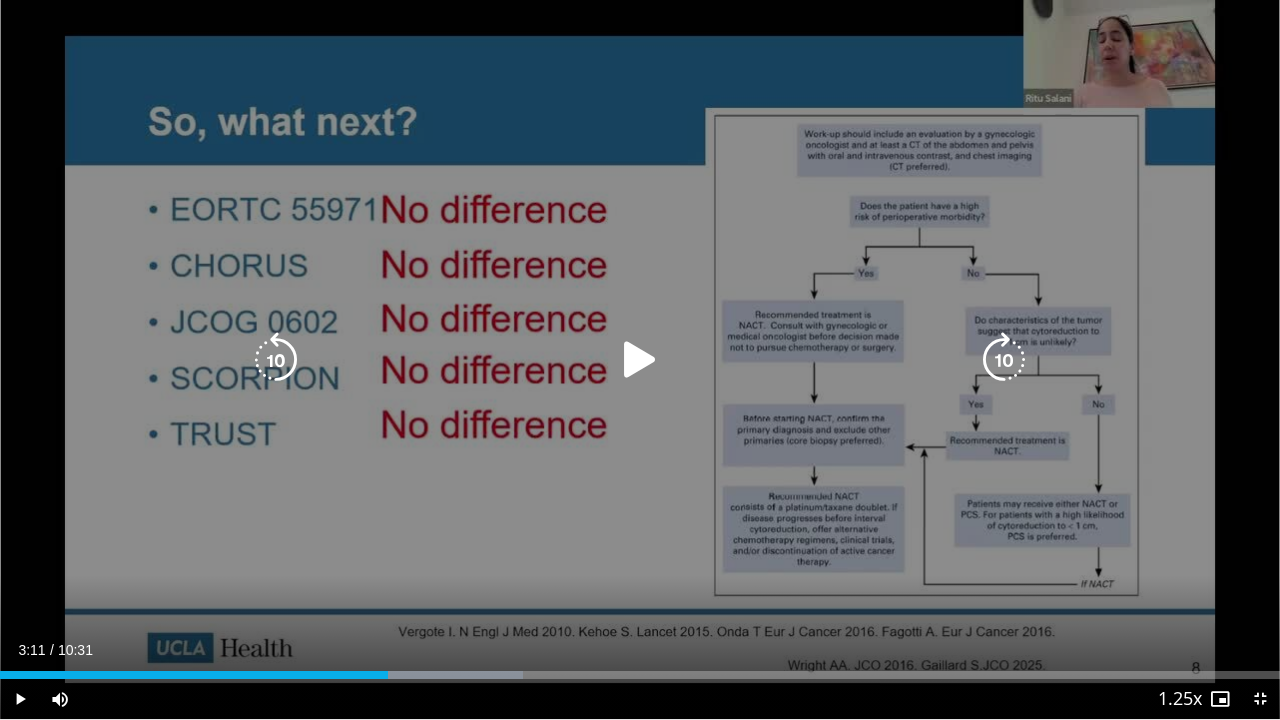 click at bounding box center (640, 360) 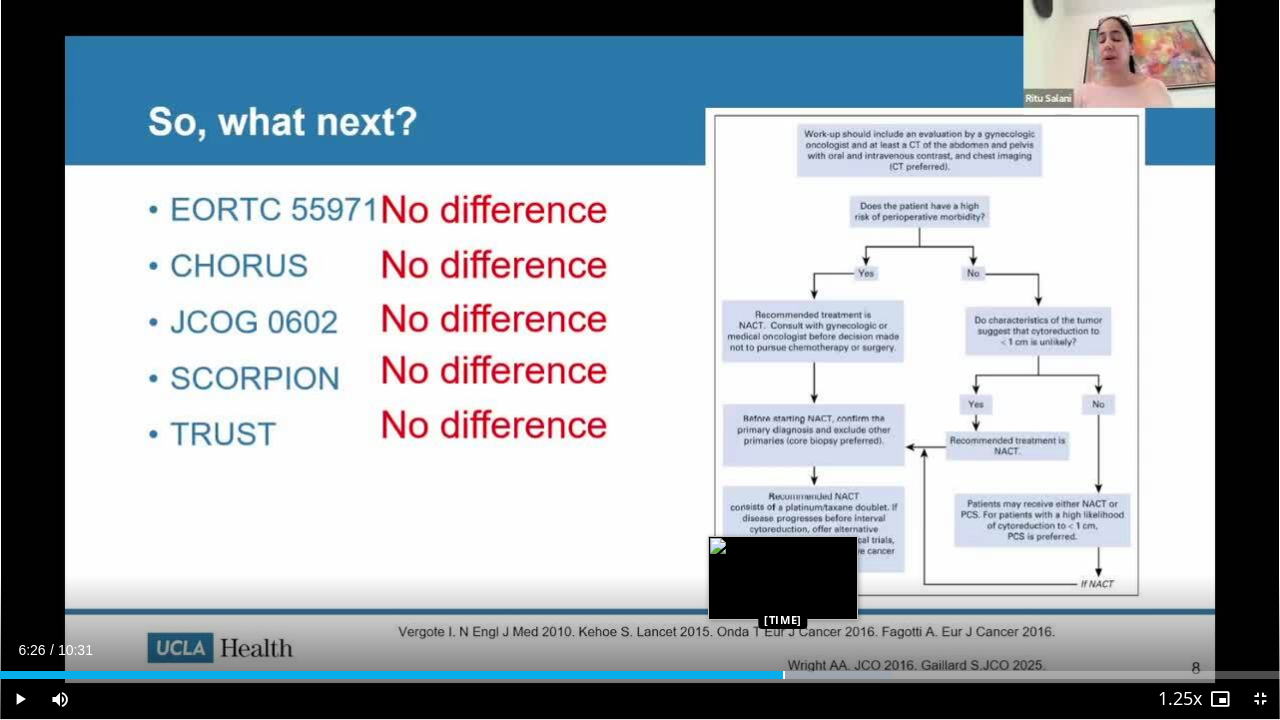 click on "Loaded :  69.70% 06:26 06:26" at bounding box center (640, 669) 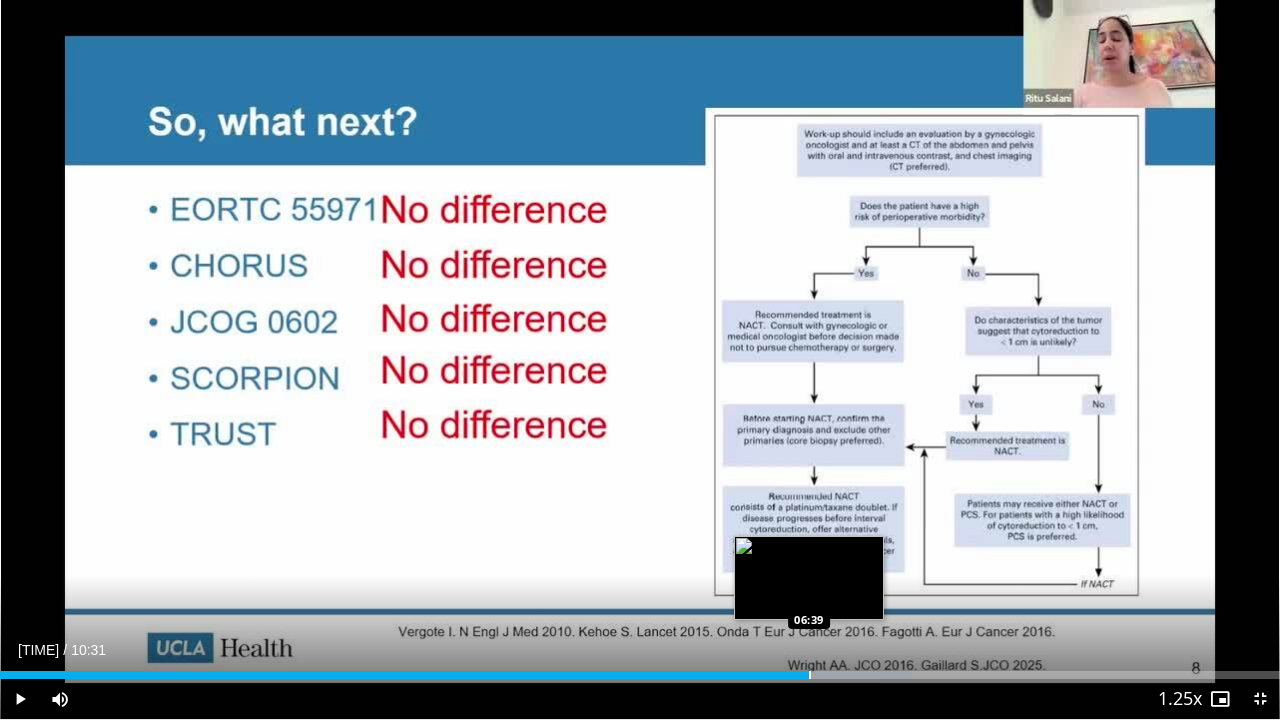 click at bounding box center [810, 675] 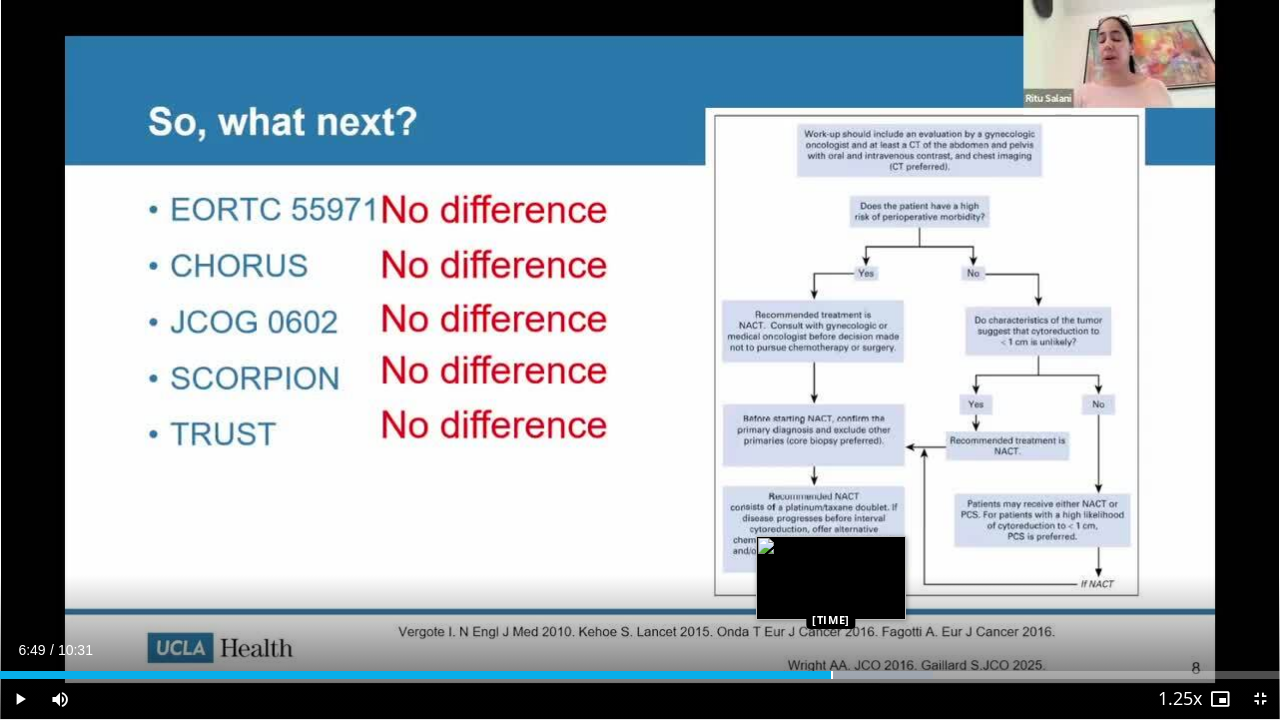 click at bounding box center [832, 675] 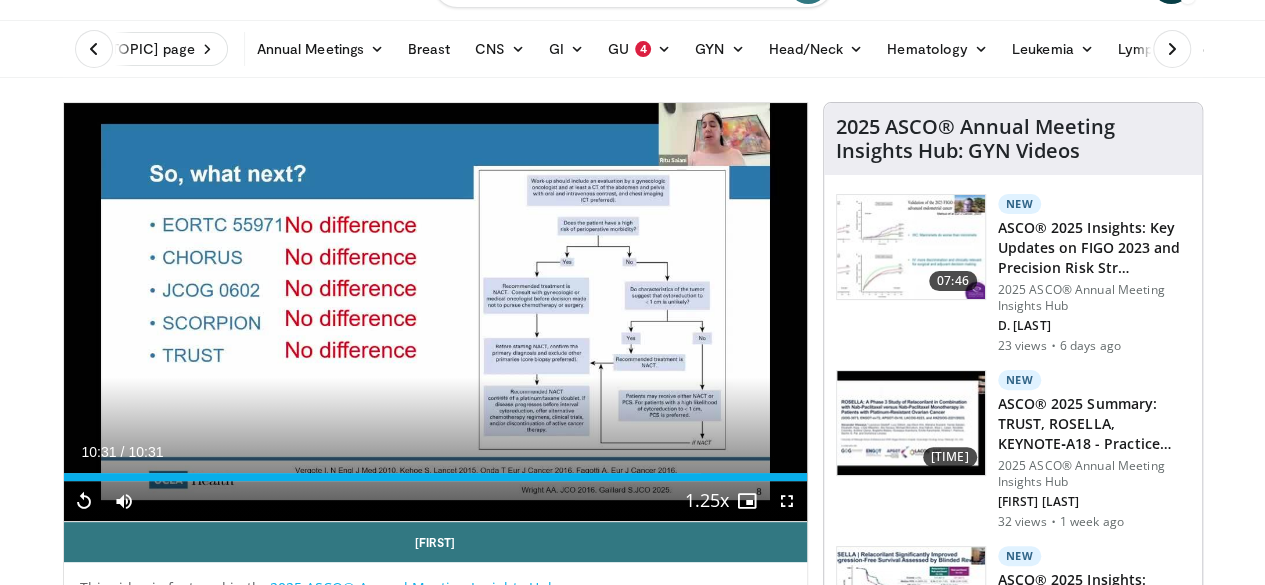 click at bounding box center (94, 49) 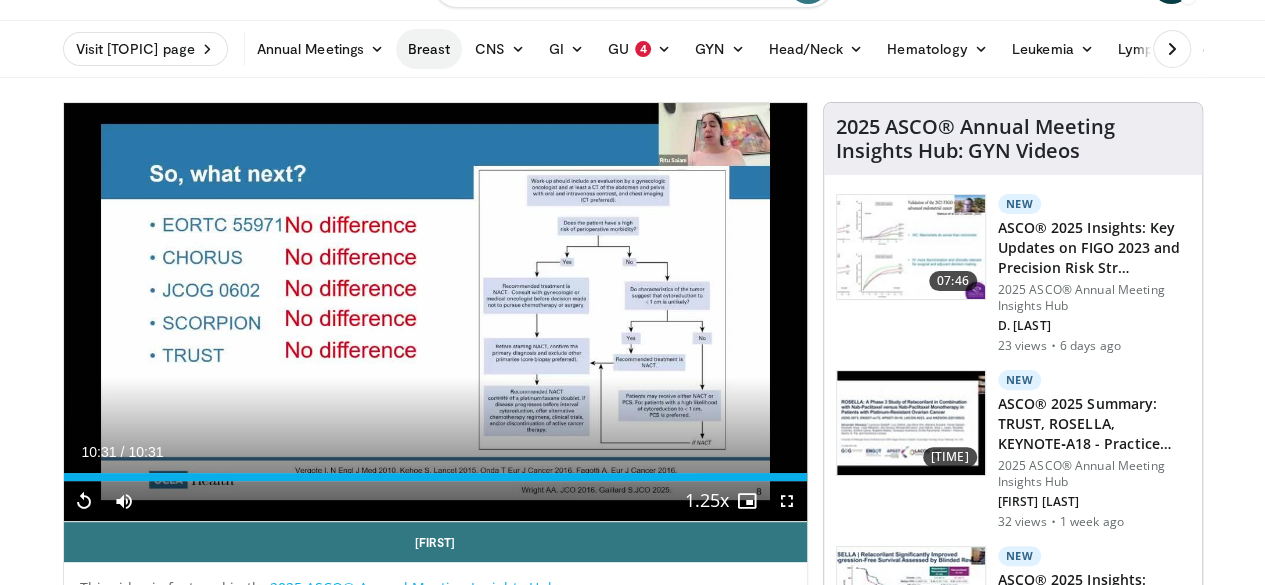click on "Breast" at bounding box center (429, 49) 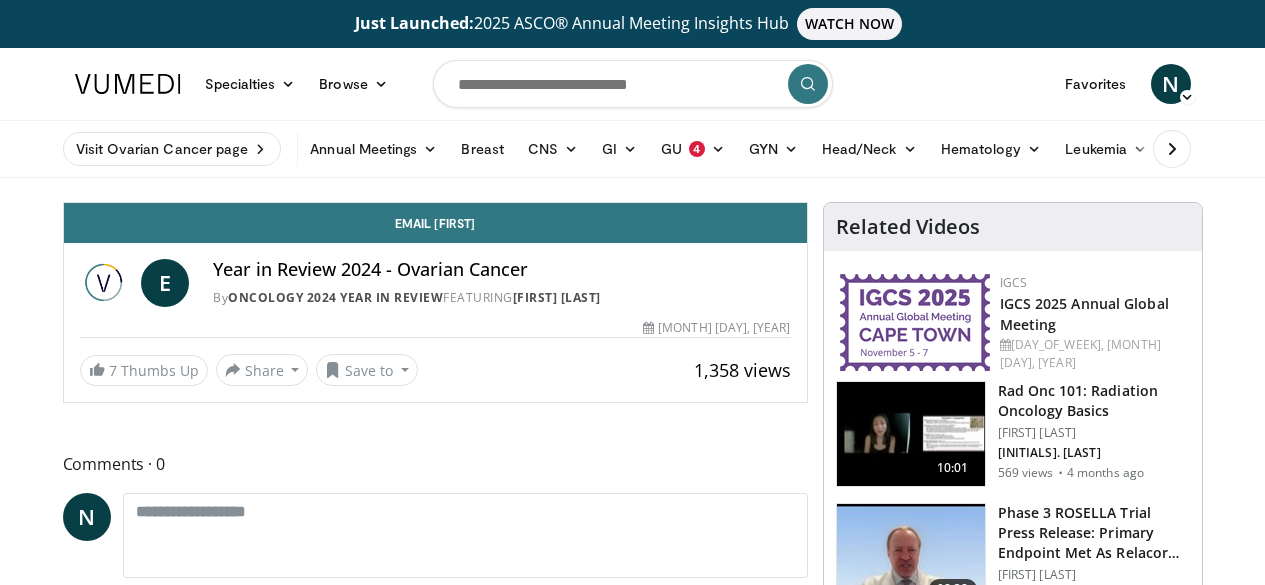 scroll, scrollTop: 0, scrollLeft: 0, axis: both 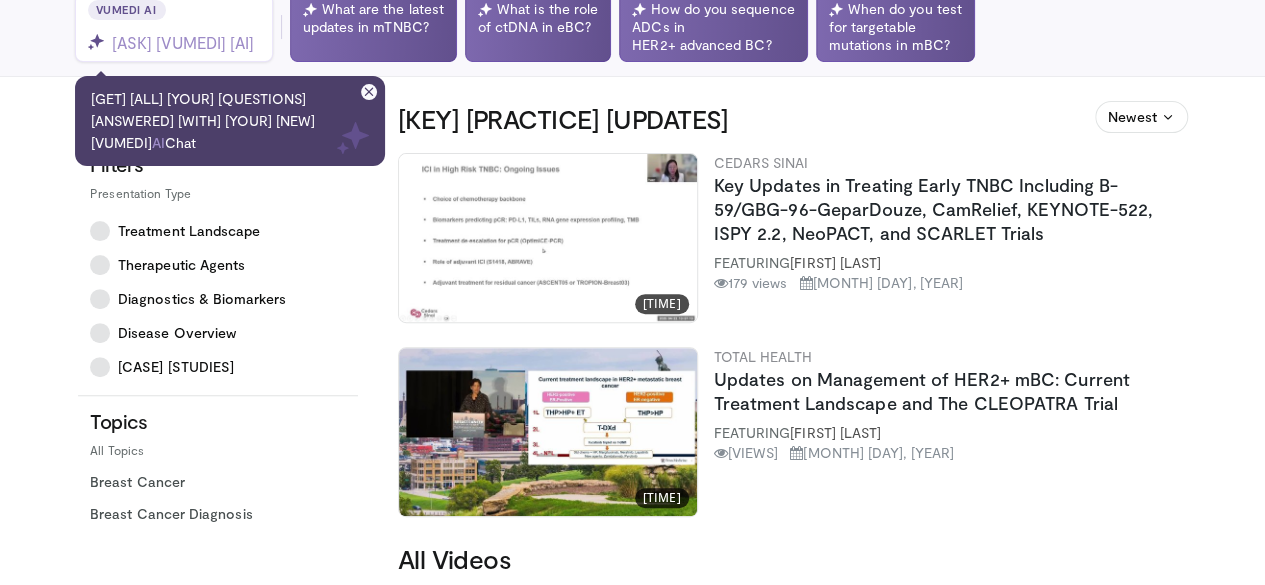 click on "Key Updates in Treating Early TNBC Including B-59/GBG-96-GeparDouze, CamRelief, KEYNOTE-522, ISPY 2.2, NeoPACT, and SCARLET Trials" at bounding box center (951, 209) 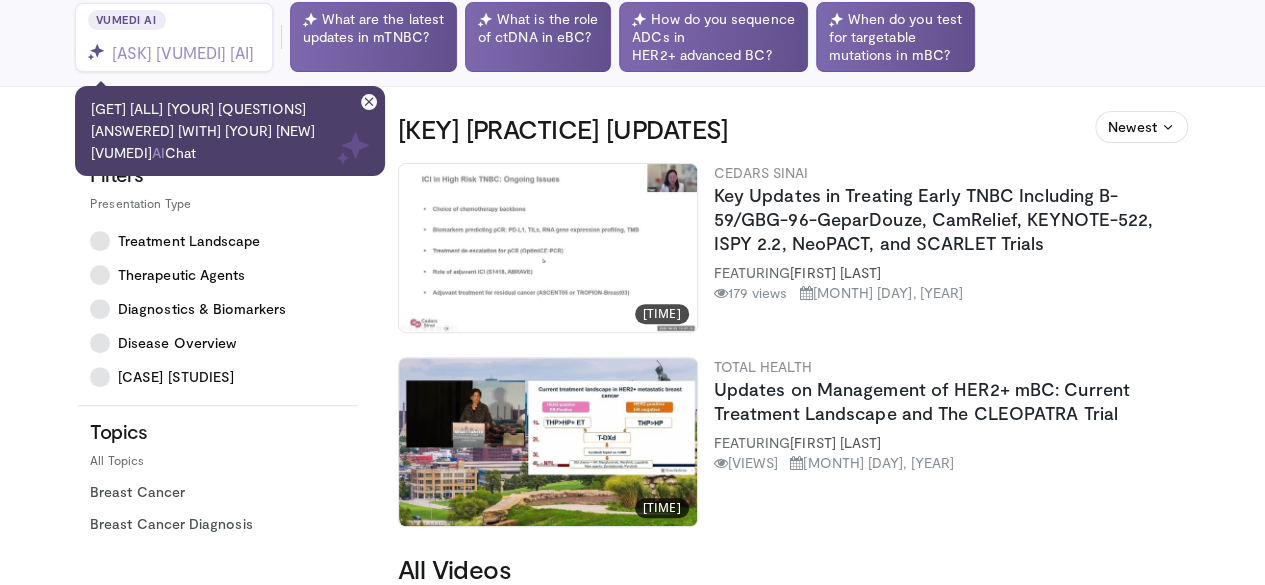 scroll, scrollTop: 200, scrollLeft: 0, axis: vertical 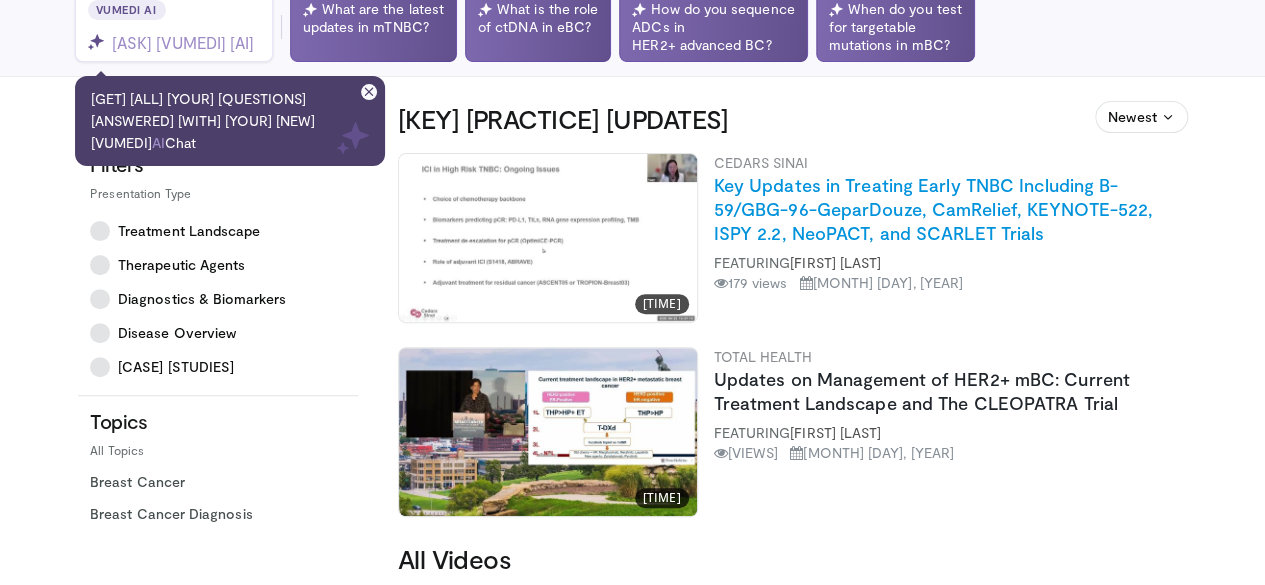 click on "Key Updates in Treating Early TNBC Including B-59/GBG-96-GeparDouze, CamRelief, KEYNOTE-522, ISPY 2.2, NeoPACT, and SCARLET Trials" at bounding box center (934, 209) 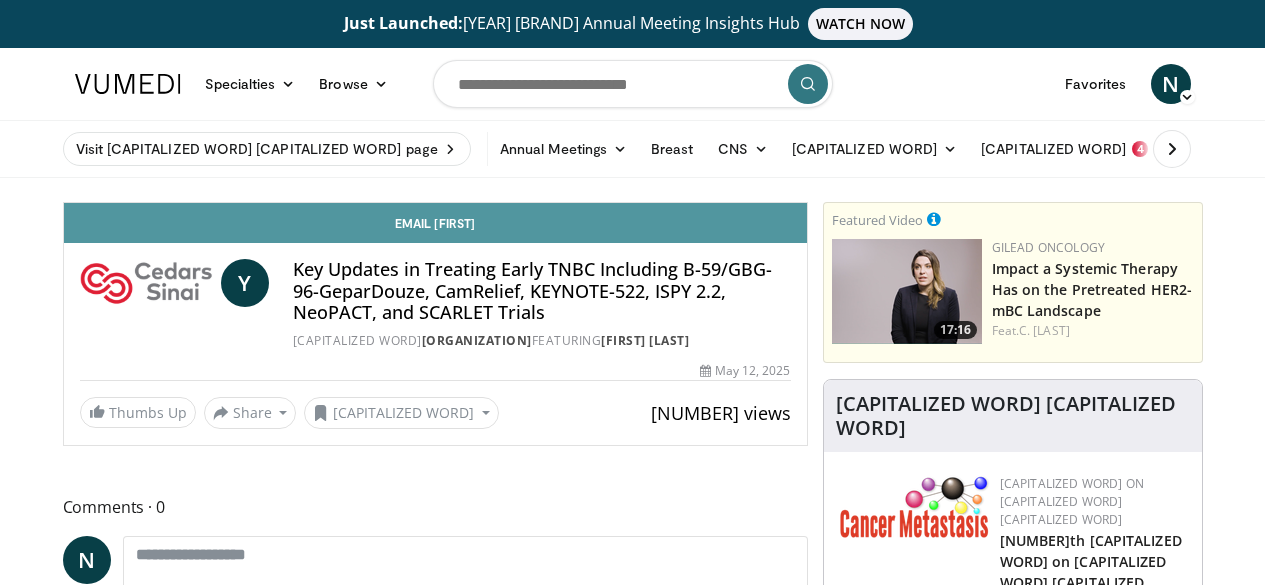 scroll, scrollTop: 0, scrollLeft: 0, axis: both 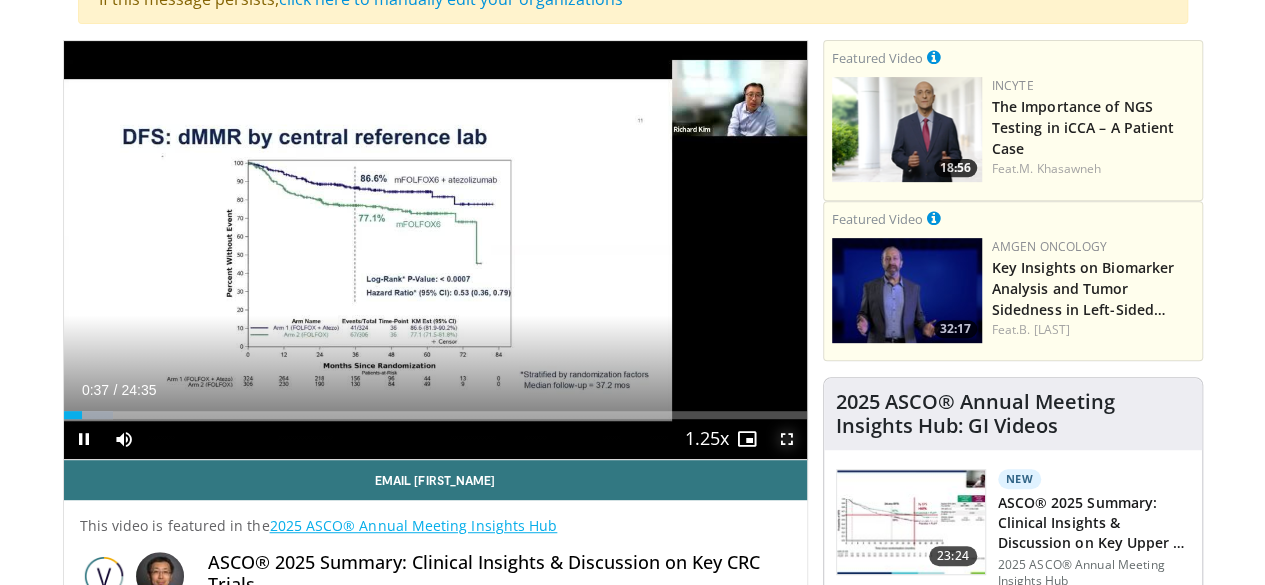 click at bounding box center (787, 439) 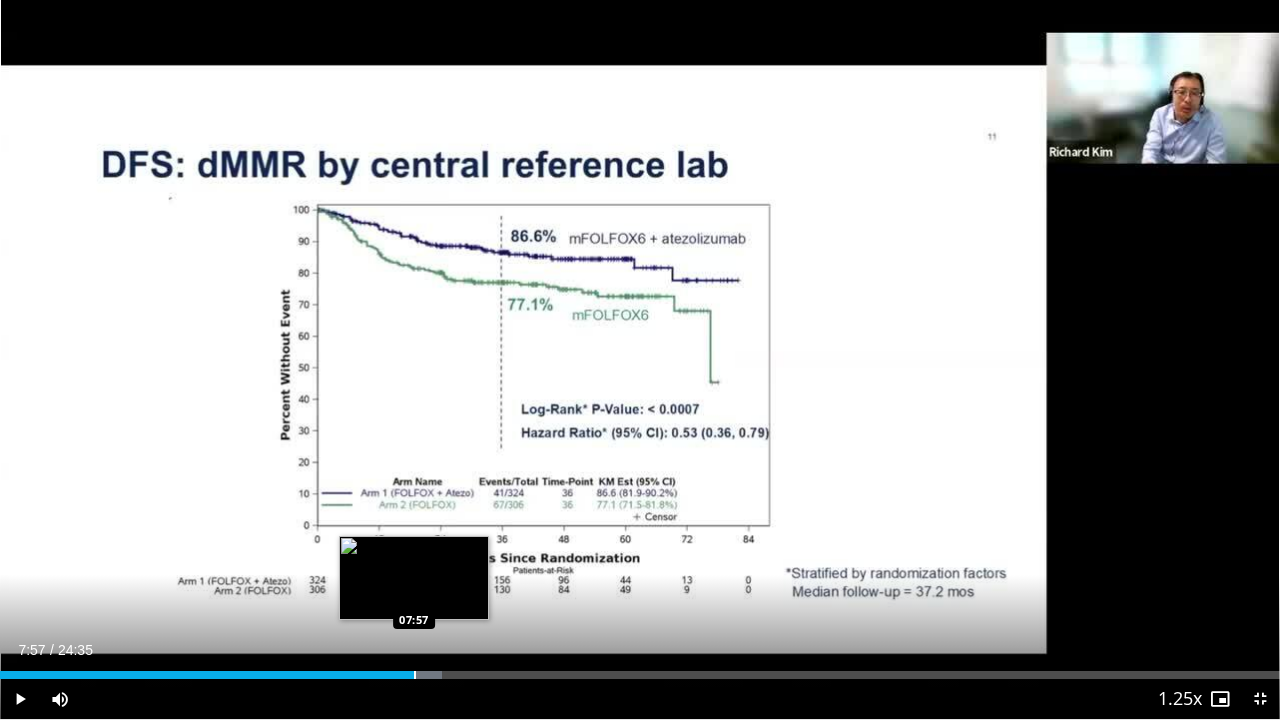 click at bounding box center (415, 675) 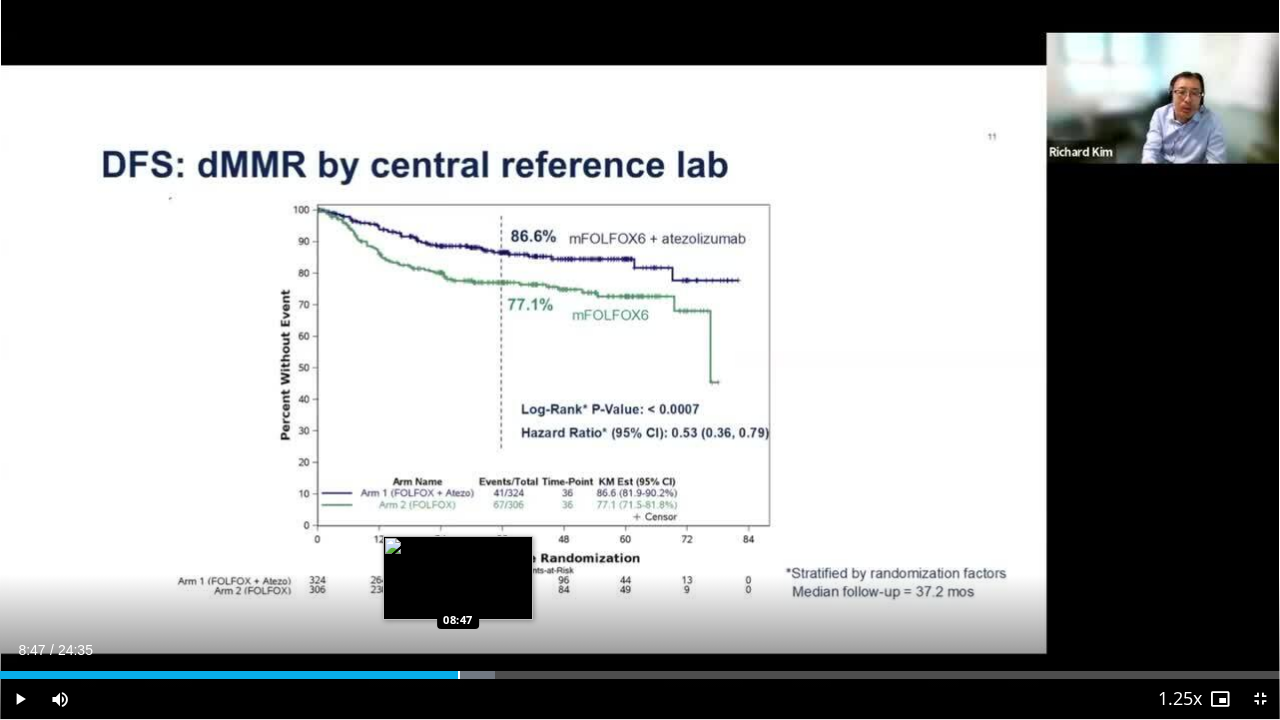 click at bounding box center (459, 675) 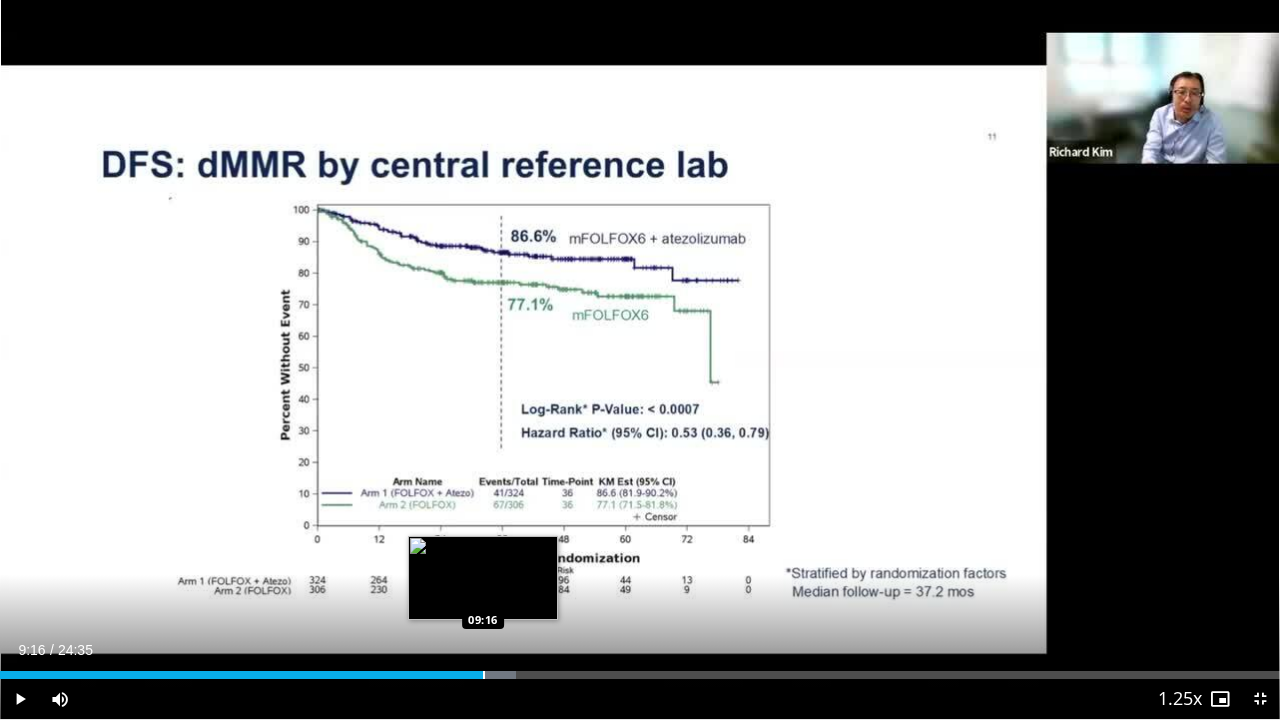 click at bounding box center [484, 675] 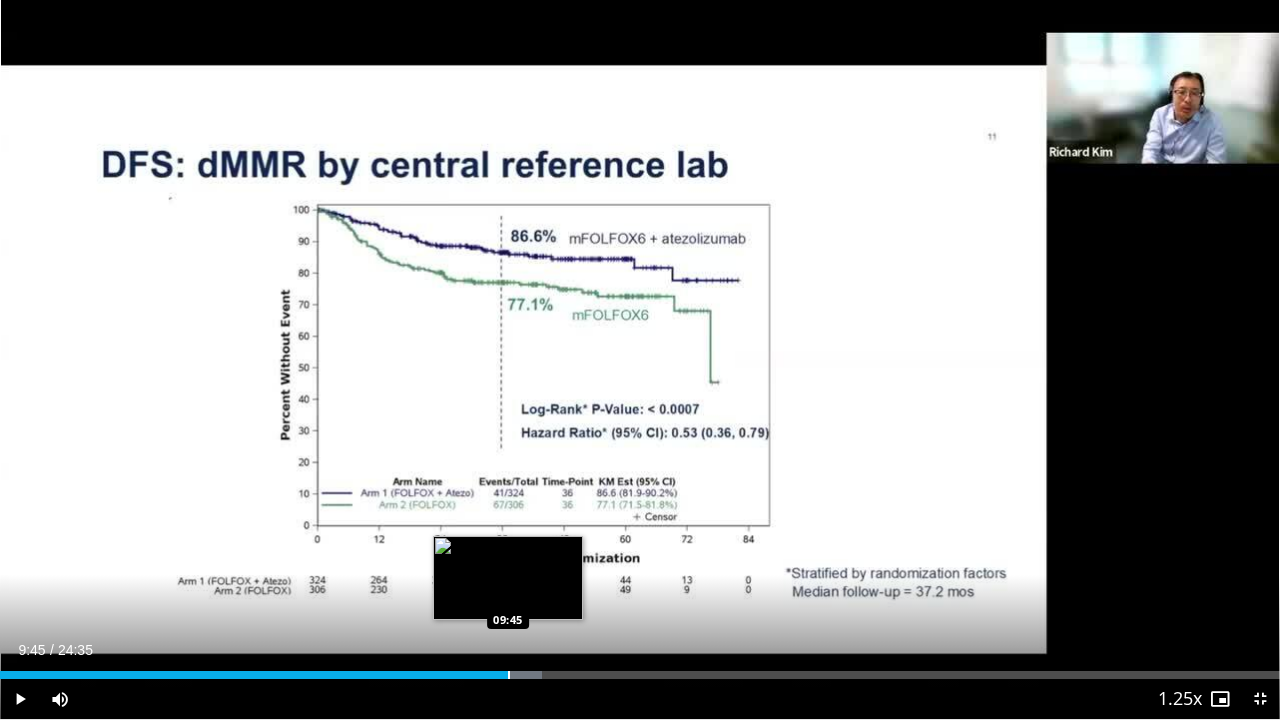click on "Loaded :  42.36% 09:45 09:45" at bounding box center [640, 675] 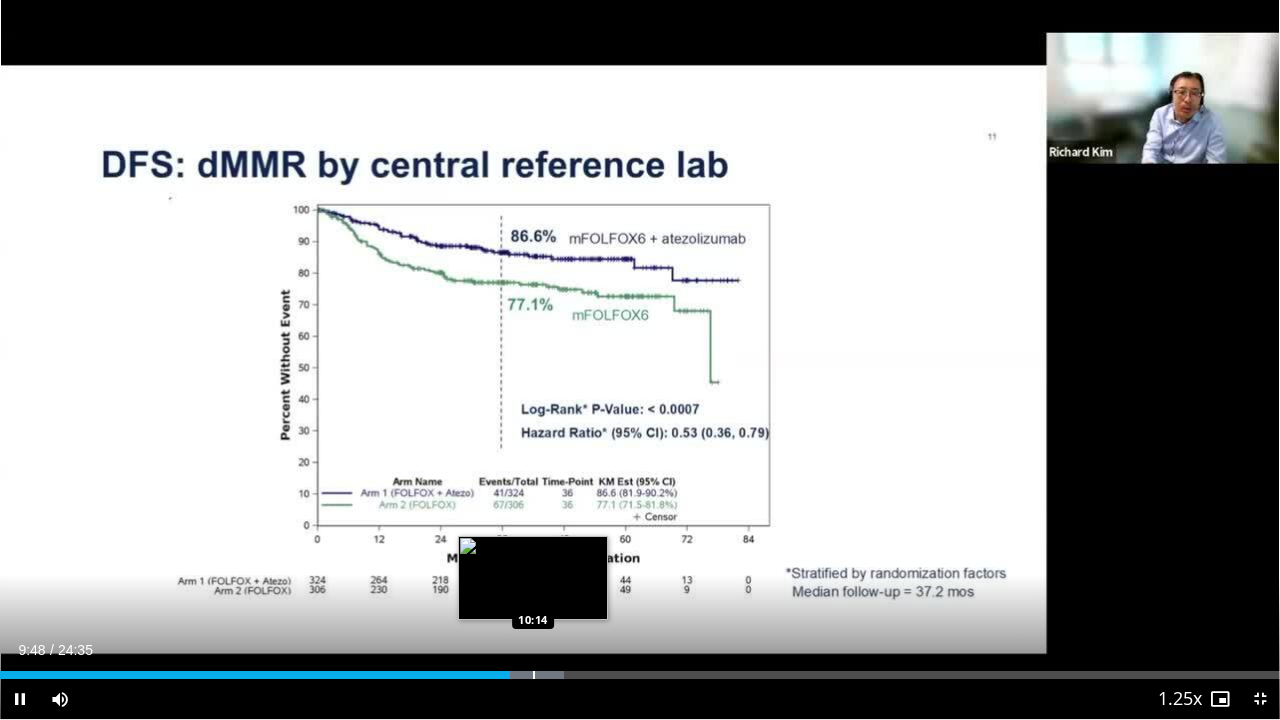 click at bounding box center [534, 675] 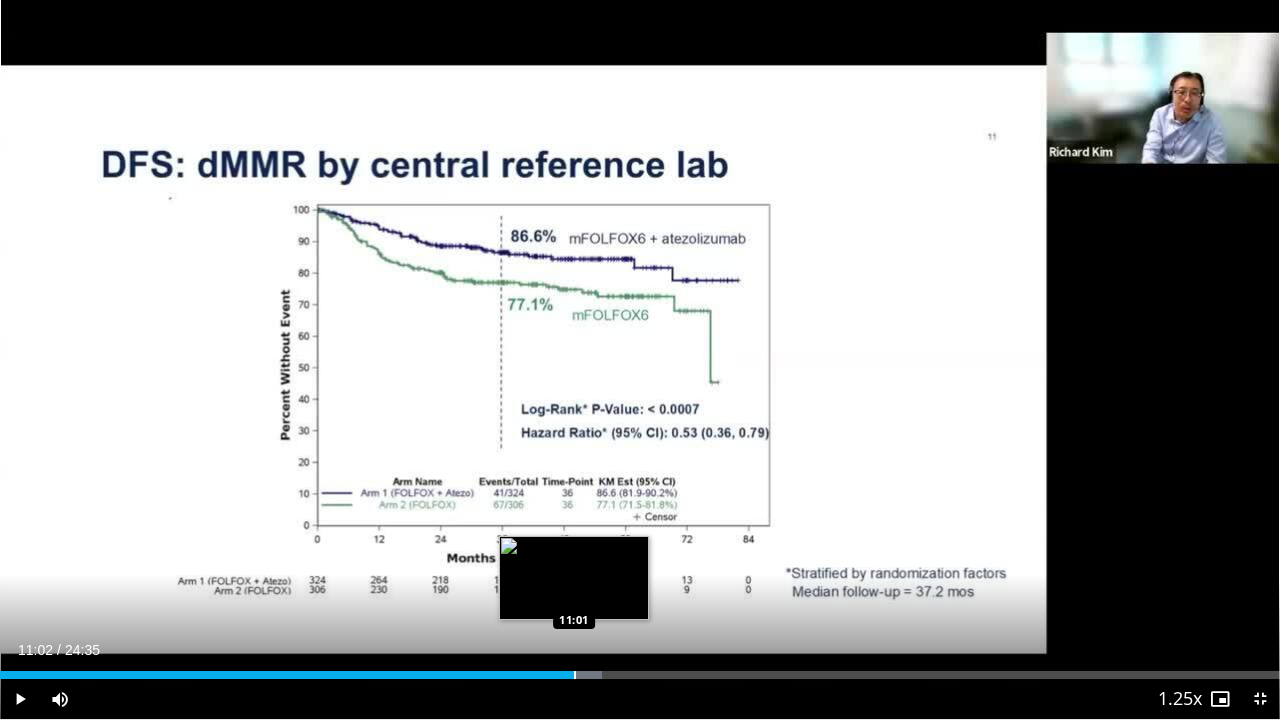 click at bounding box center [575, 675] 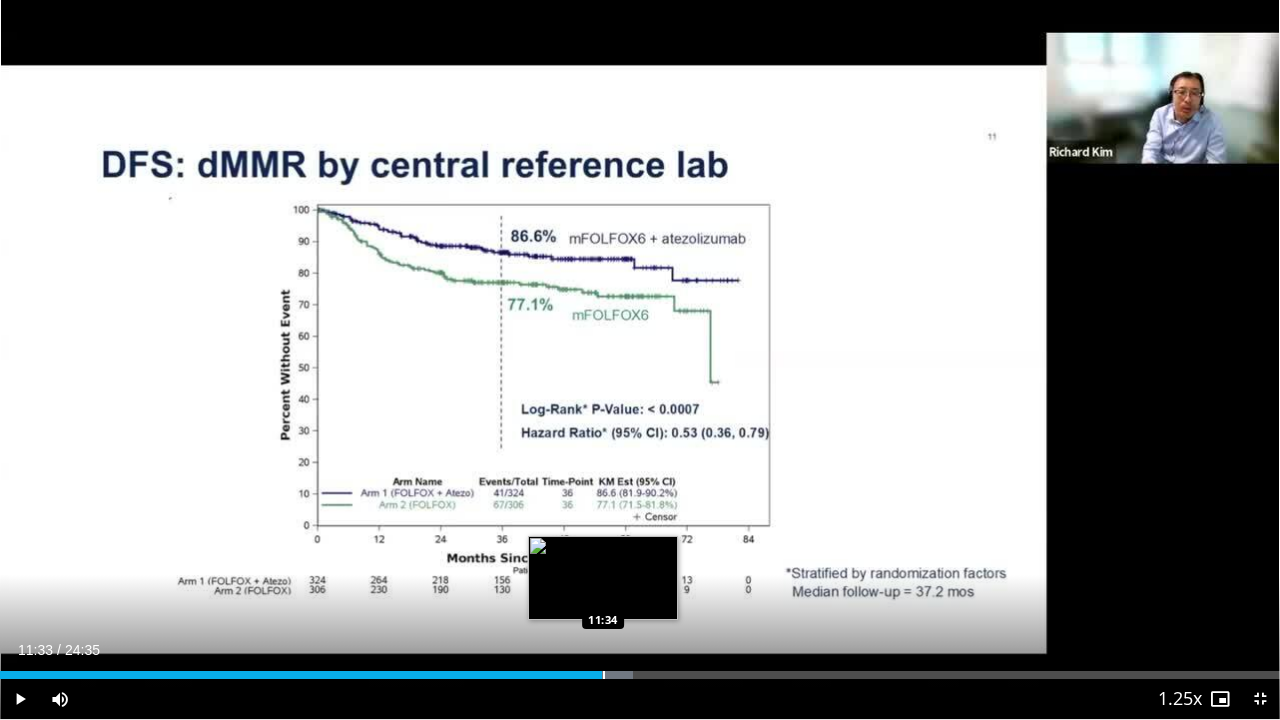 click at bounding box center (591, 675) 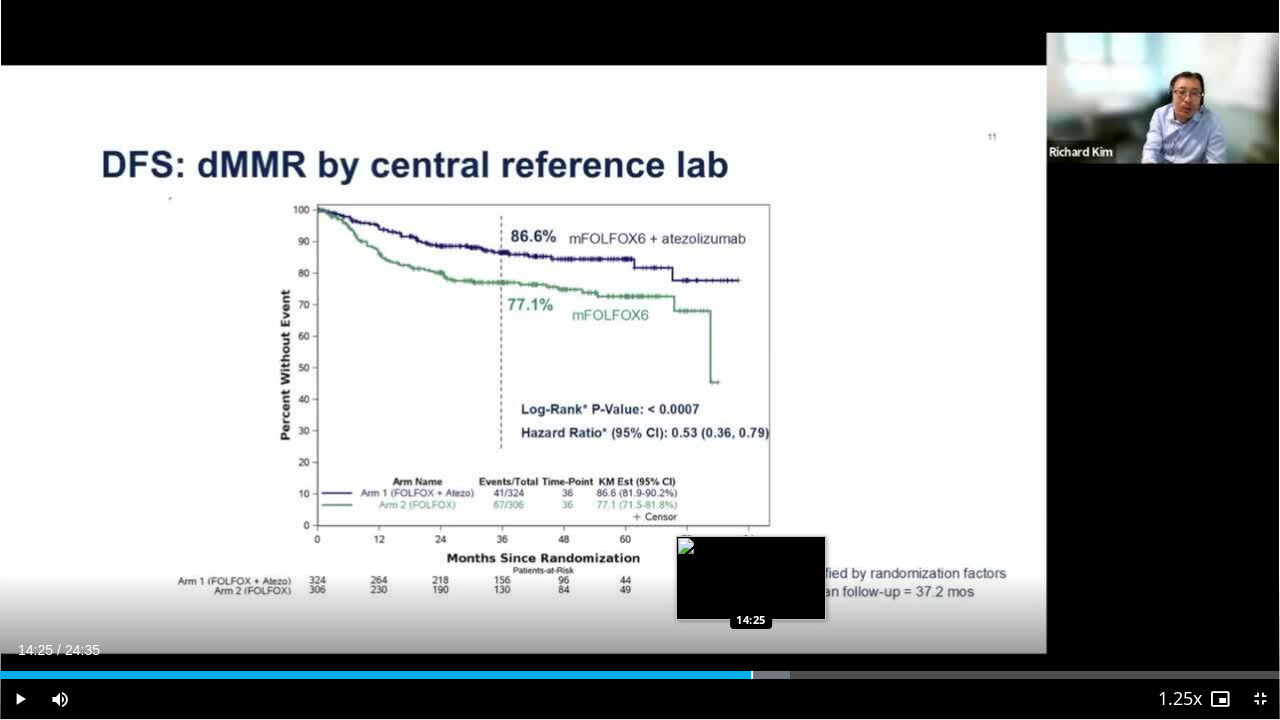 click at bounding box center [752, 675] 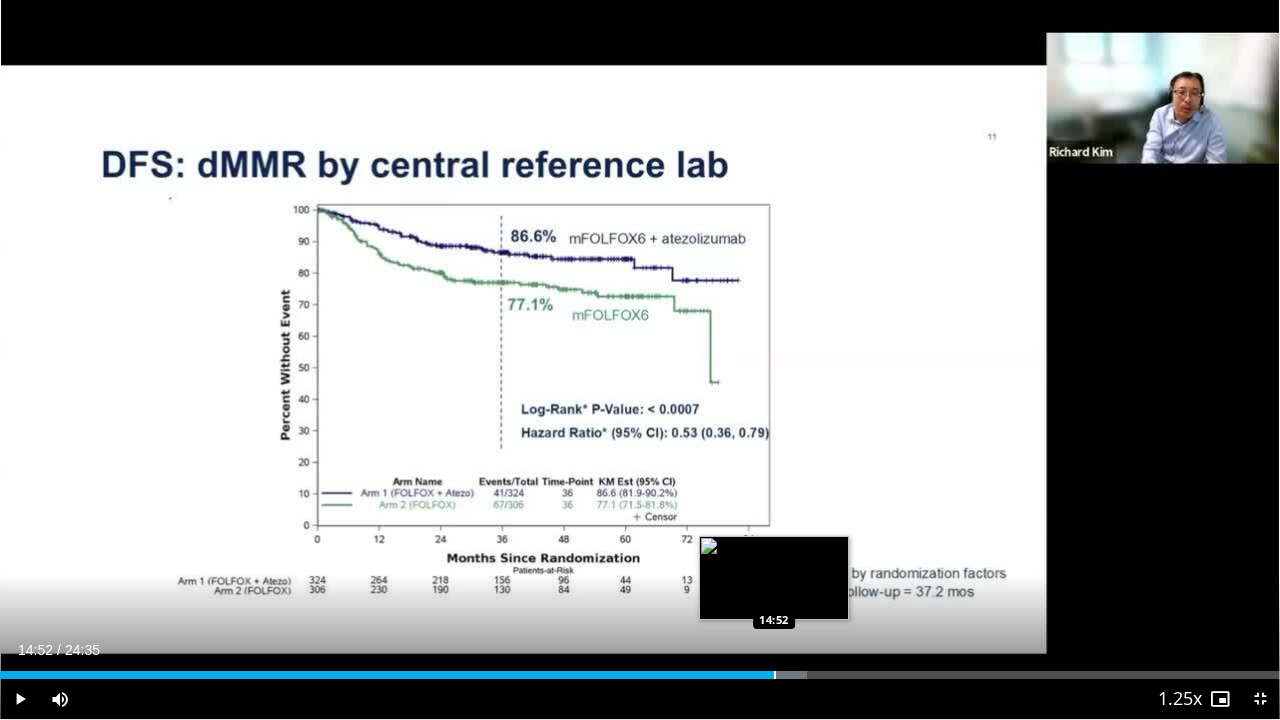 click at bounding box center (775, 675) 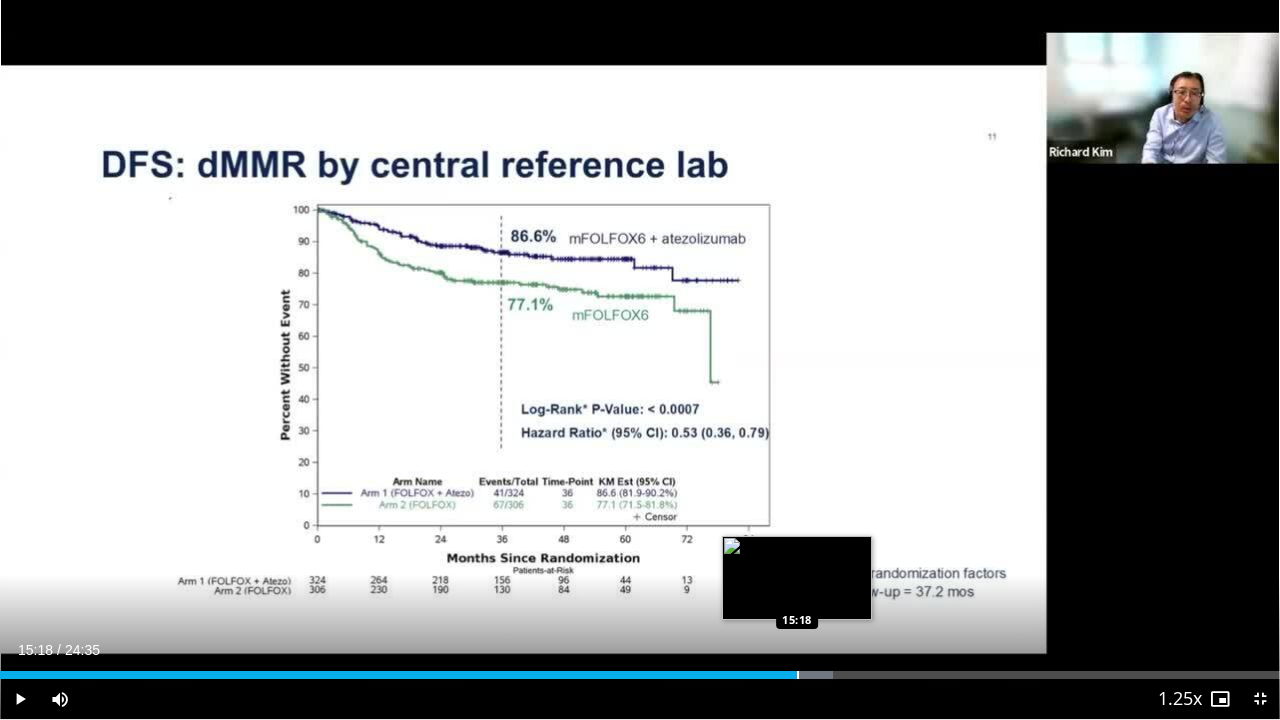 click at bounding box center [798, 675] 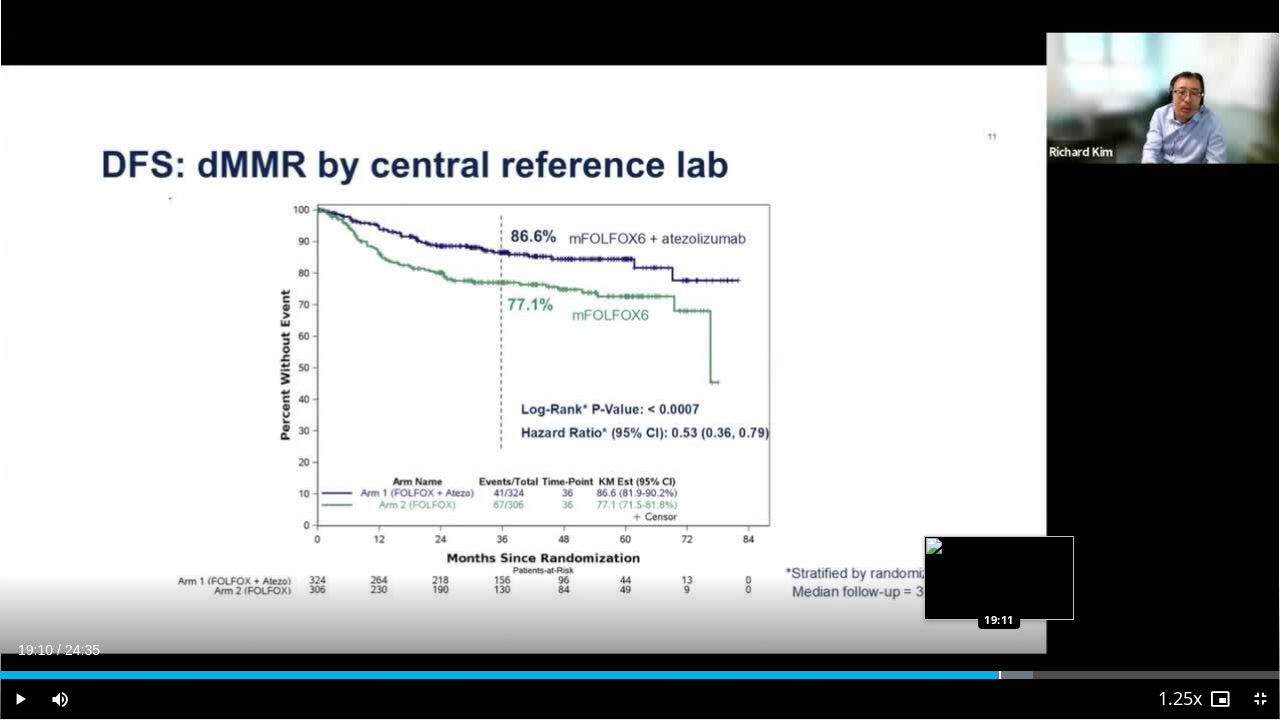 click on "Loaded :  80.67% 19:10 19:11" at bounding box center [640, 675] 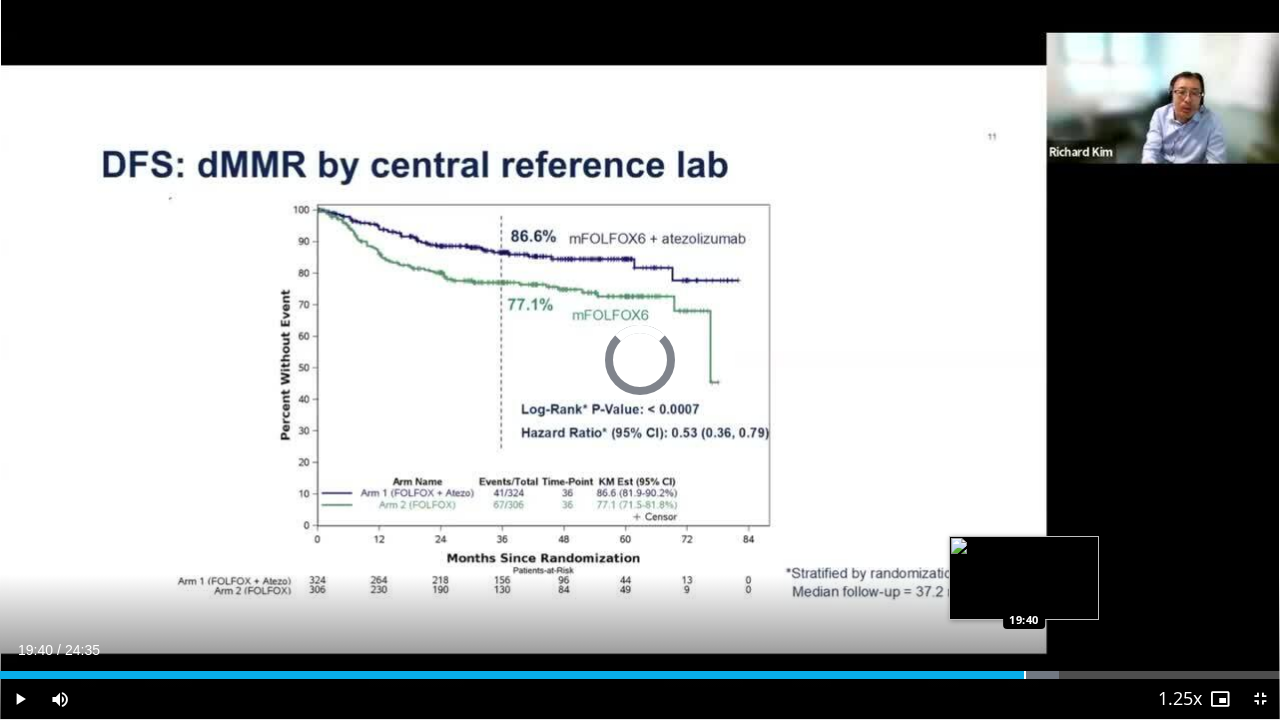 click on "Loaded :  82.70% 19:13 19:40" at bounding box center [640, 675] 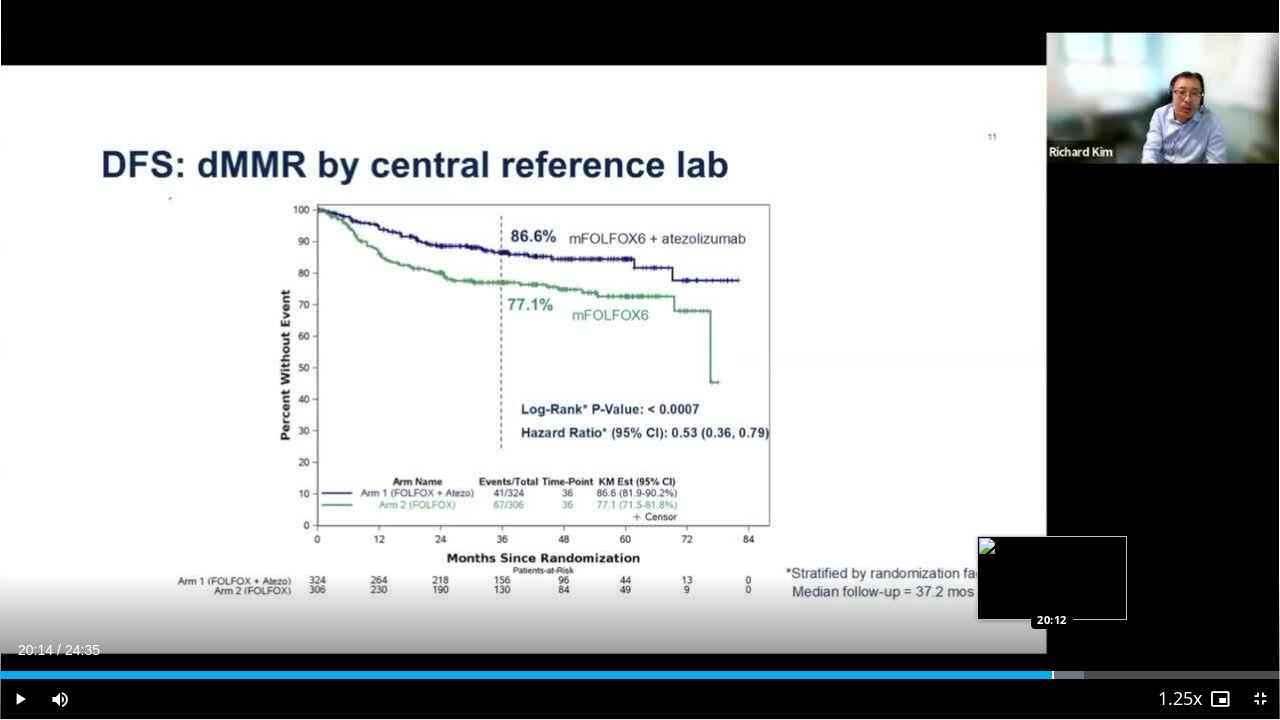 click at bounding box center (1041, 675) 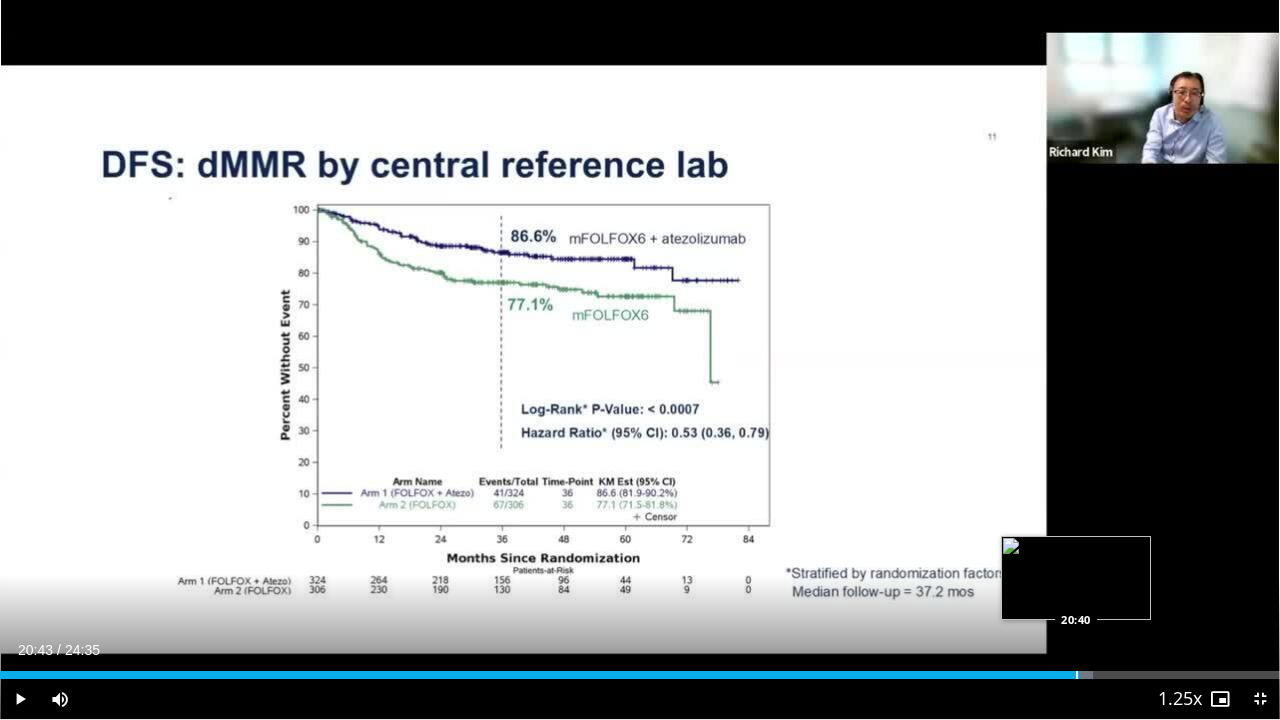 click on "Loaded :  85.40% 20:16 20:40" at bounding box center (640, 675) 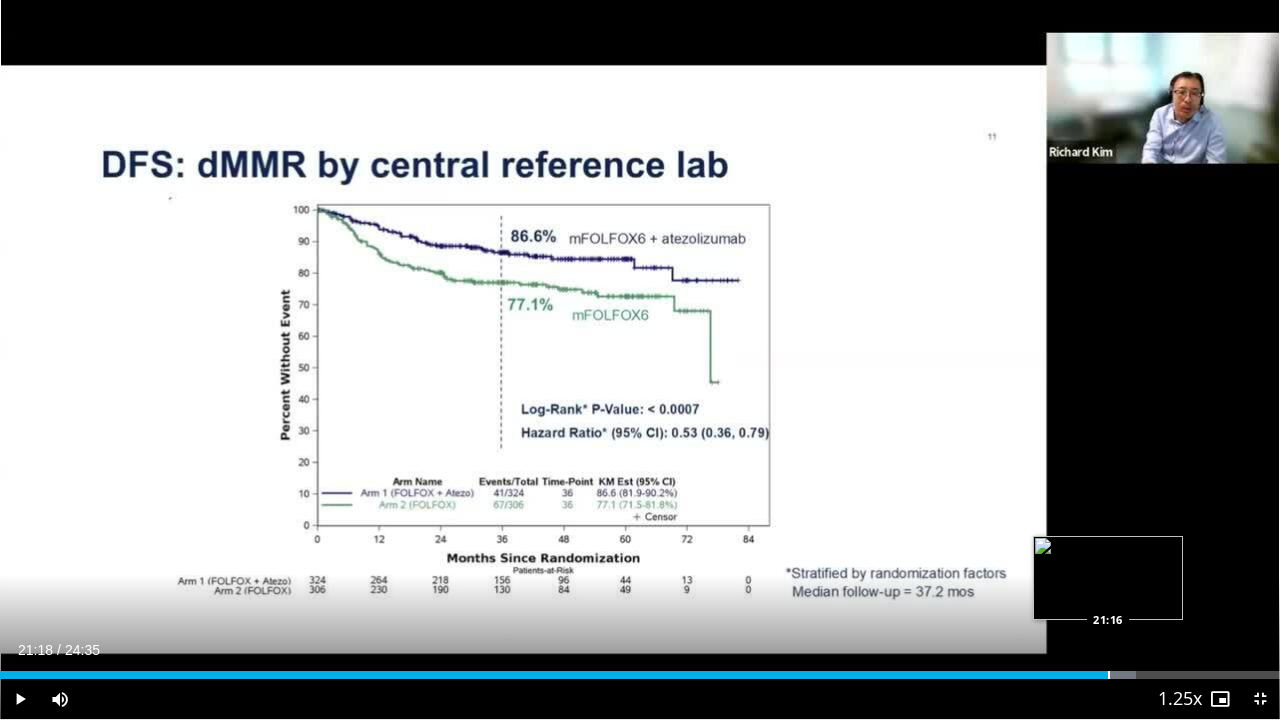 click at bounding box center [1109, 675] 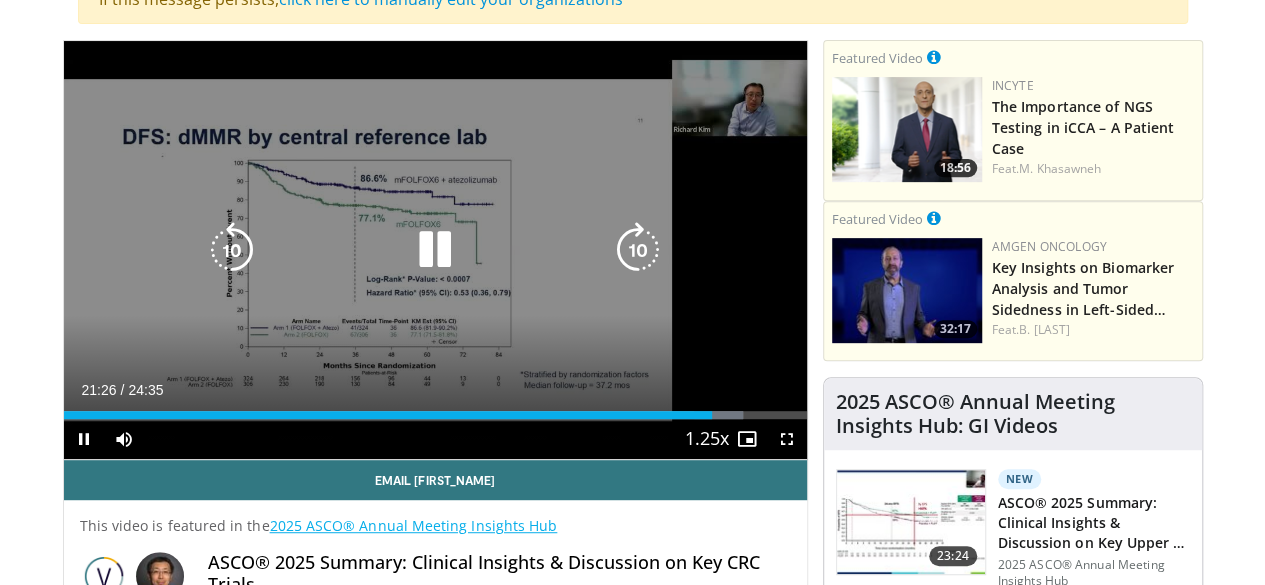 click at bounding box center [435, 250] 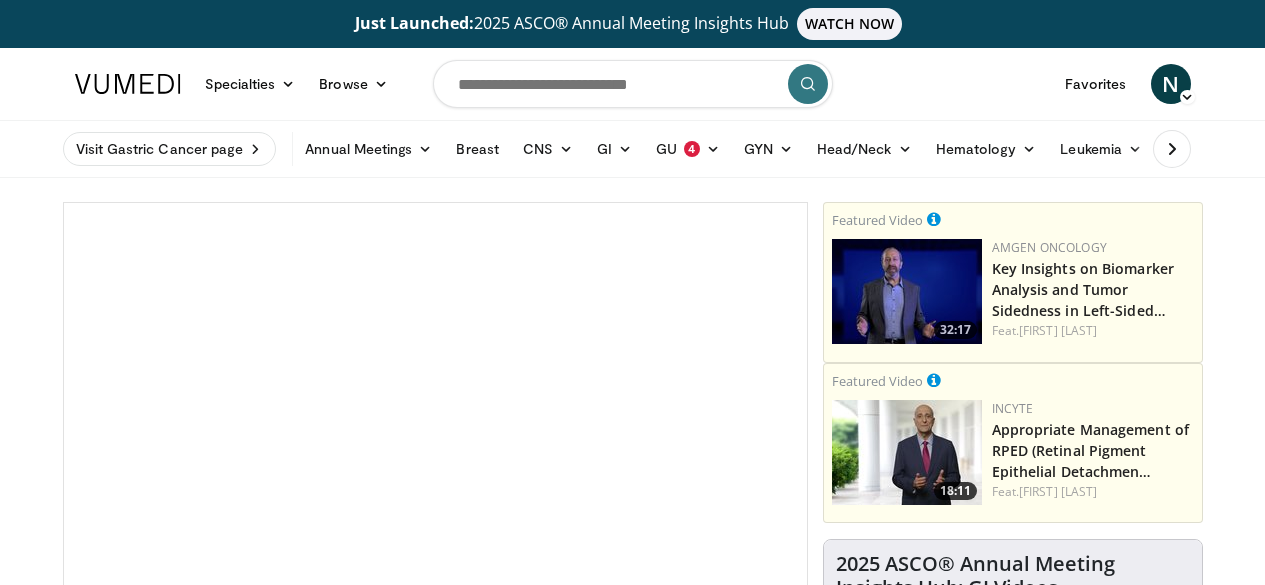 scroll, scrollTop: 0, scrollLeft: 0, axis: both 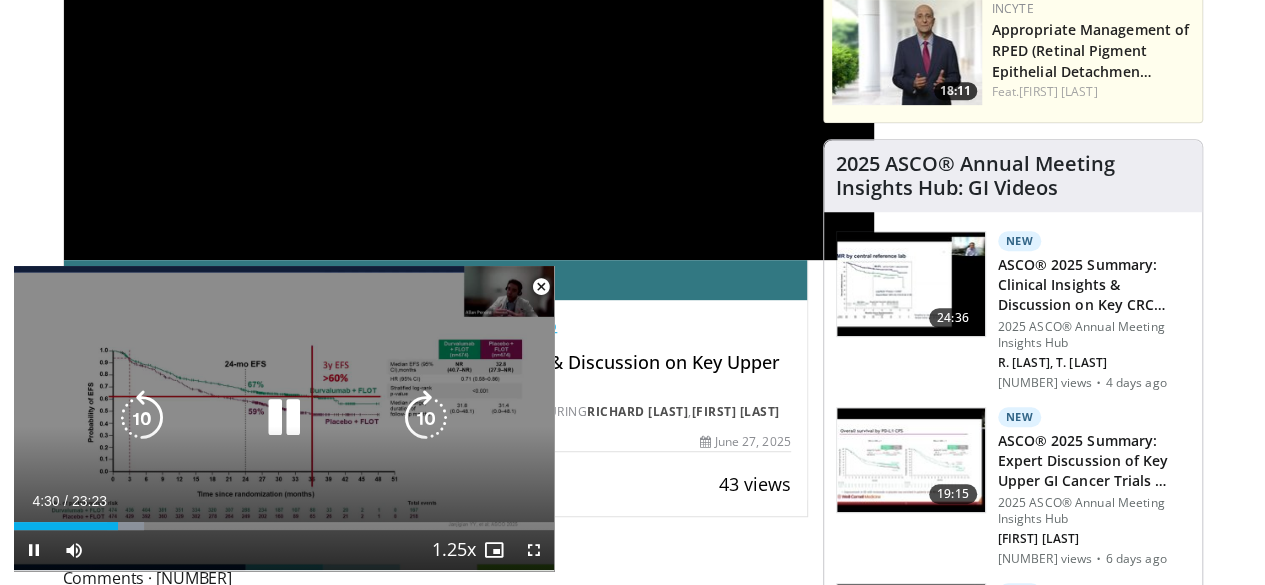 click on "10 seconds
Tap to unmute" at bounding box center (284, 418) 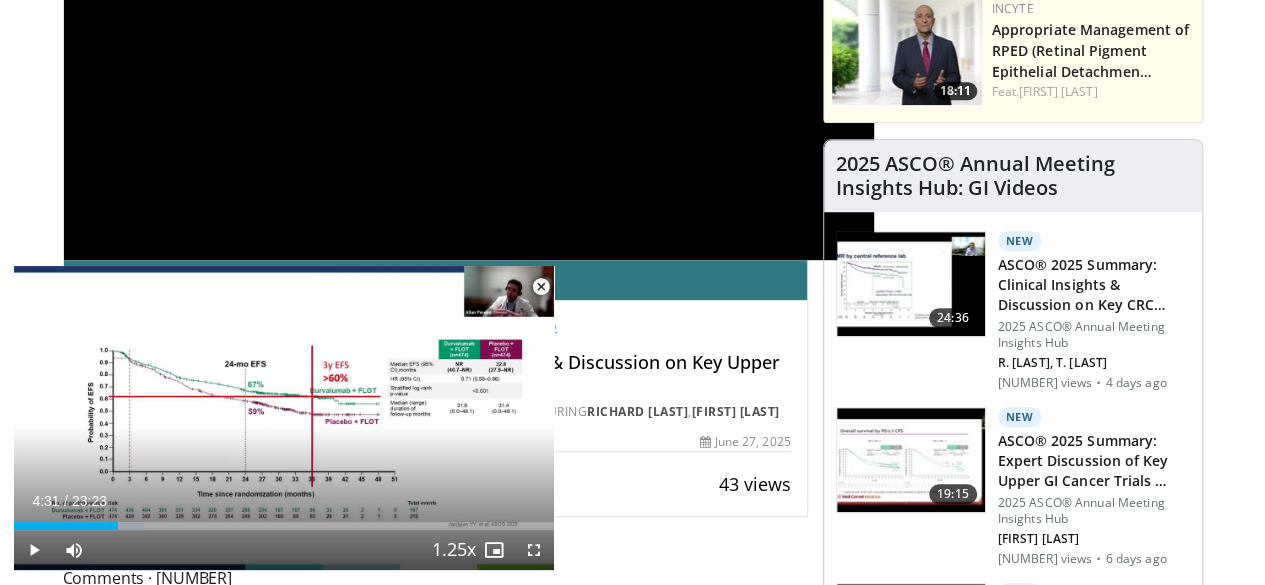 click on "**********" at bounding box center (469, 31) 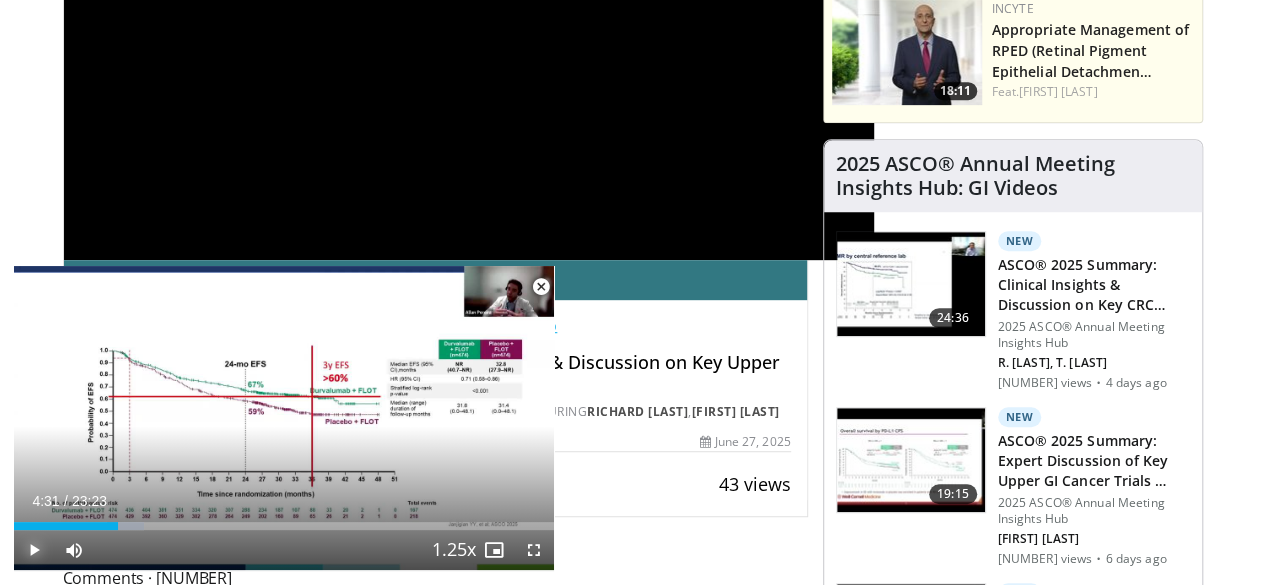 click at bounding box center (34, 550) 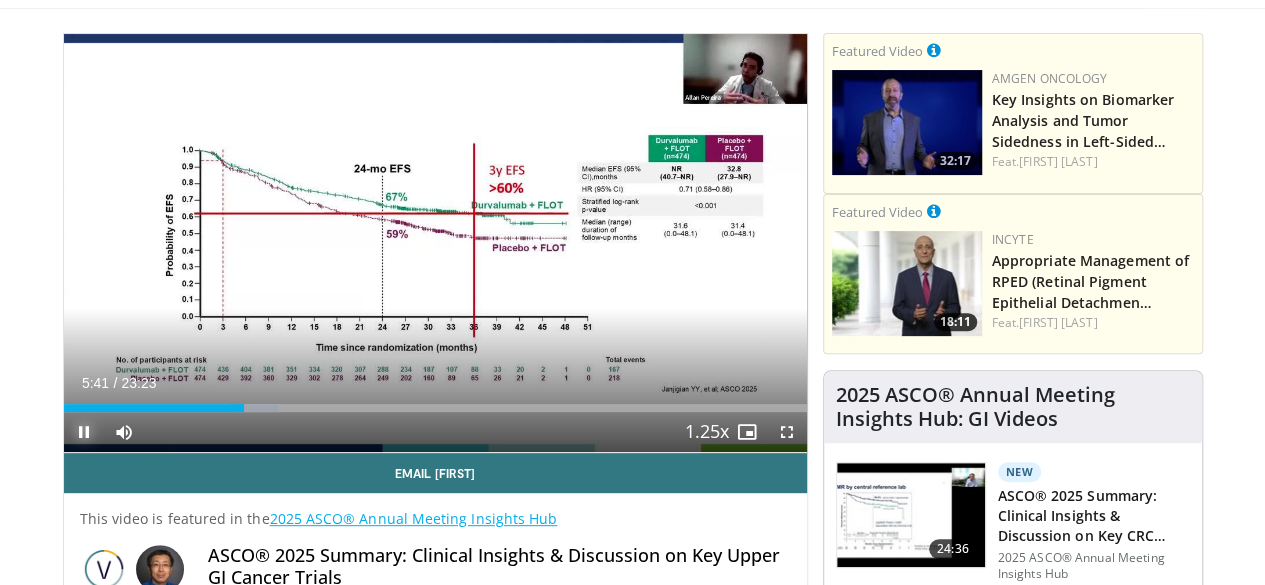 scroll, scrollTop: 200, scrollLeft: 0, axis: vertical 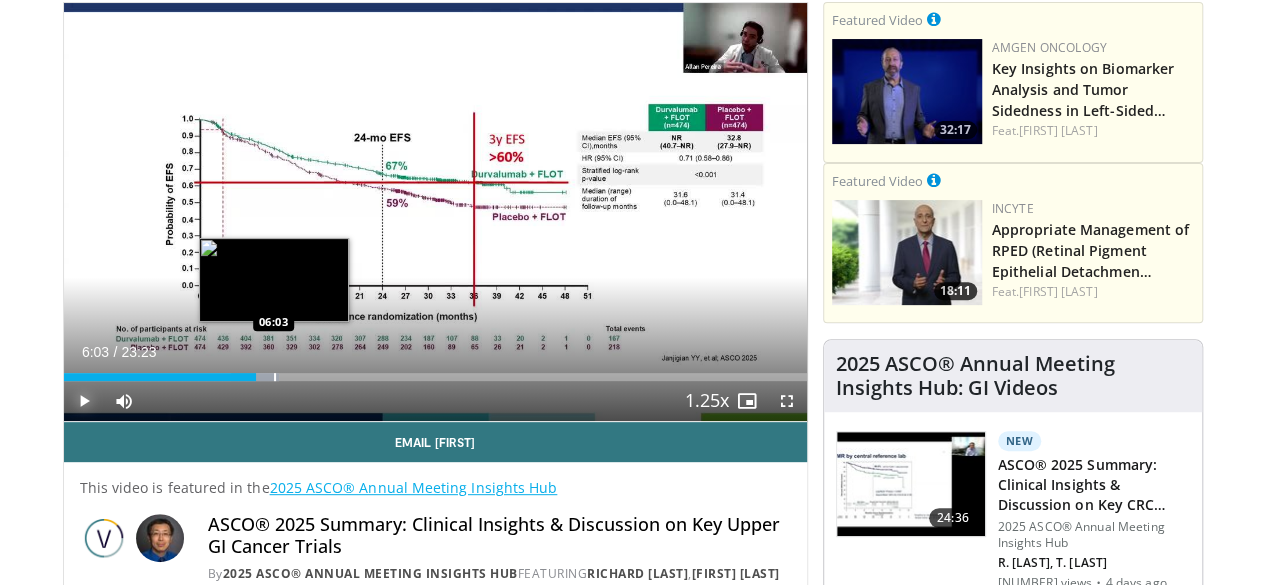 click at bounding box center [275, 377] 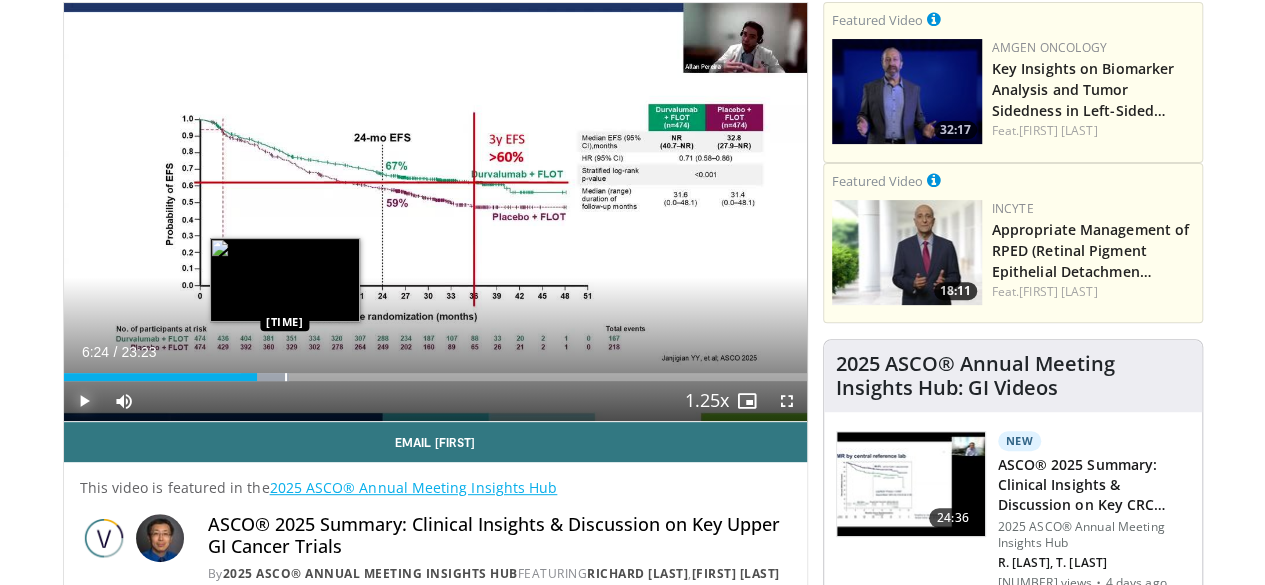 click at bounding box center [286, 377] 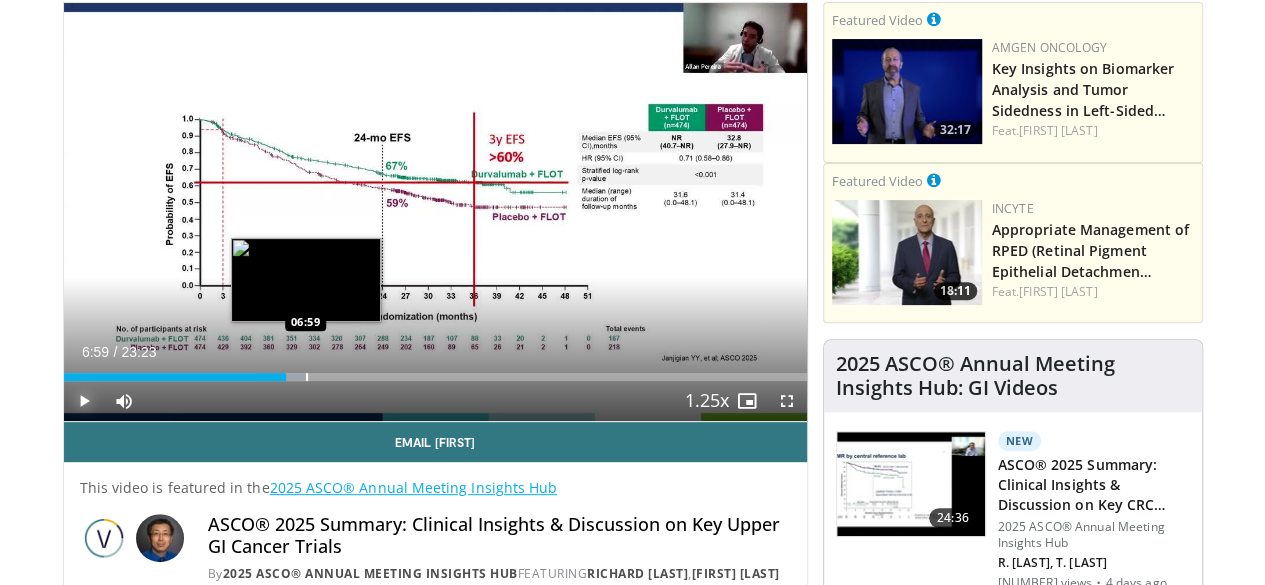 click at bounding box center (307, 377) 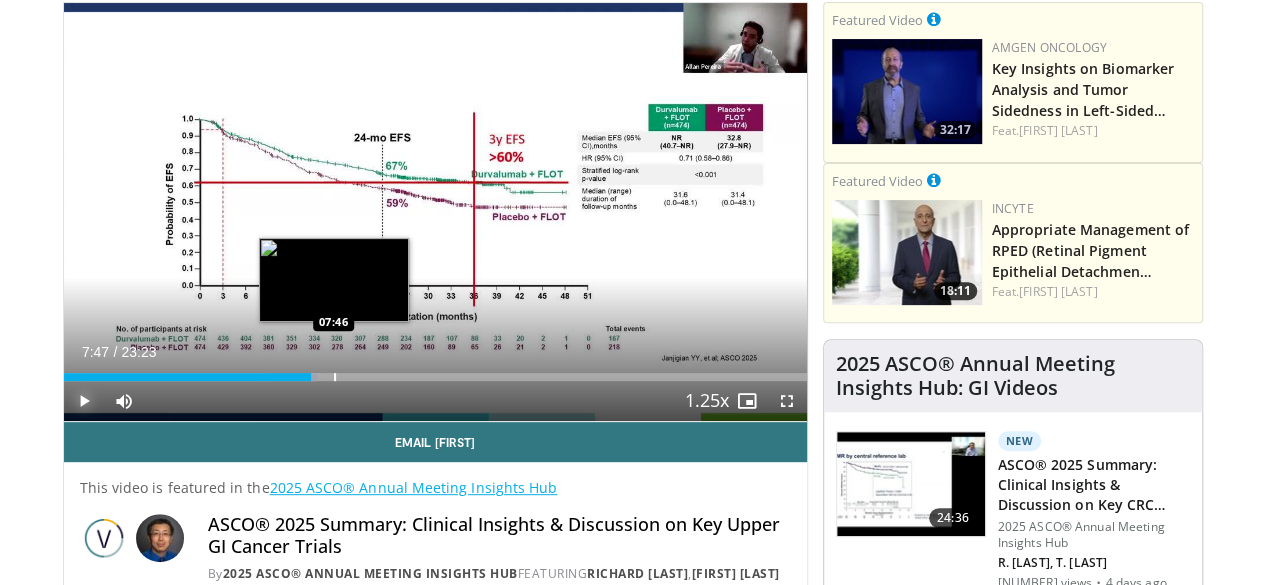 click at bounding box center [335, 377] 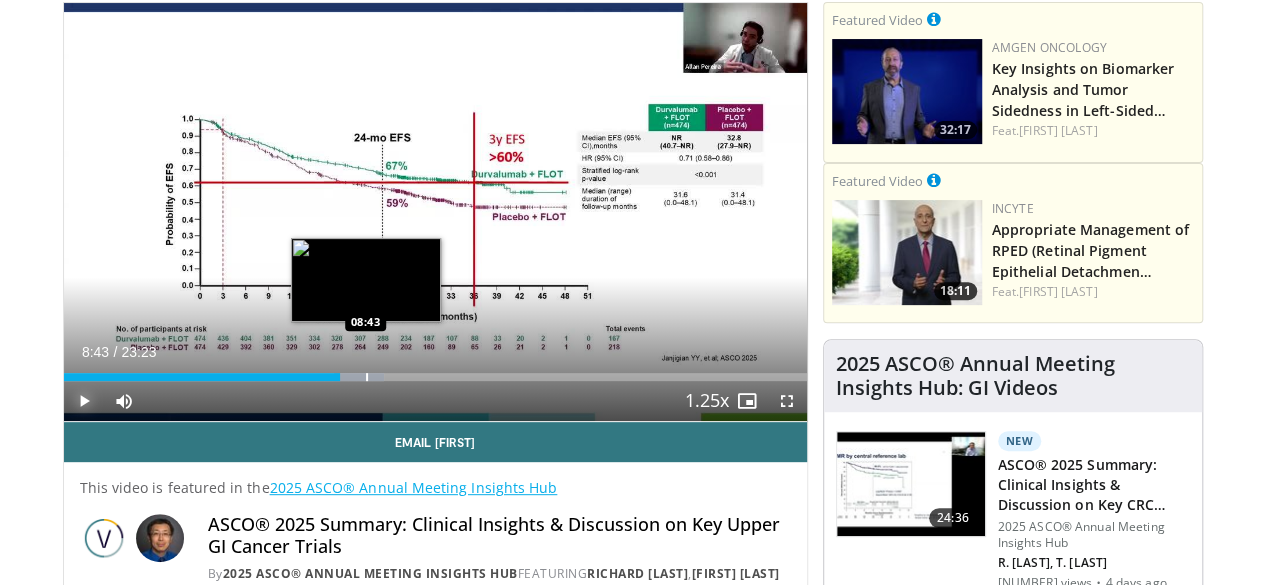 click at bounding box center (367, 377) 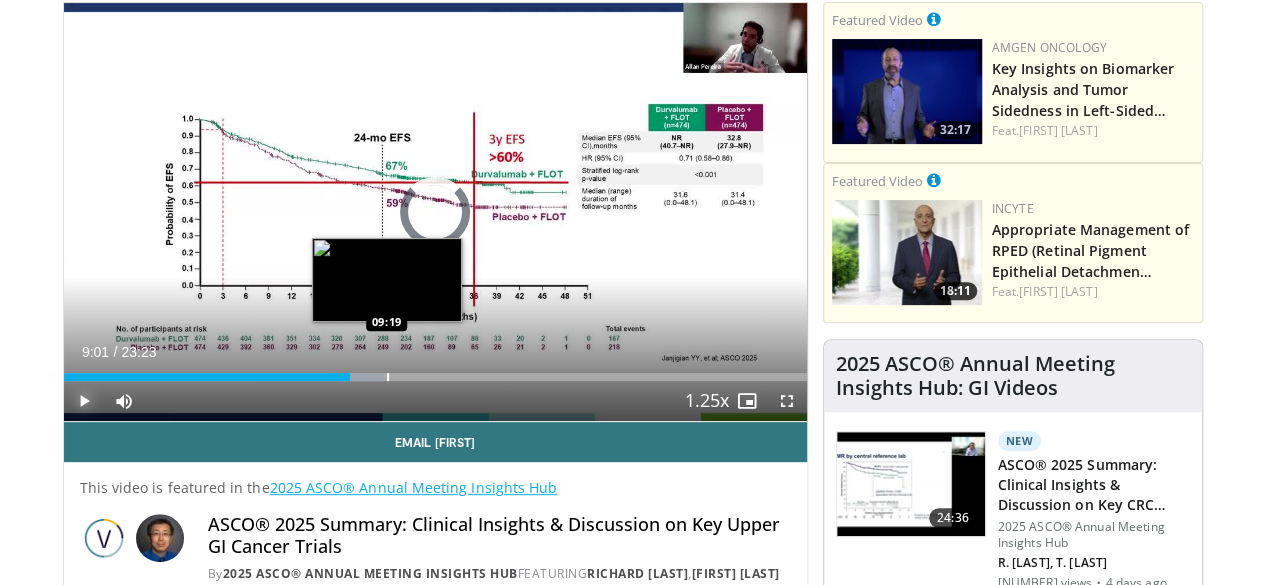 click at bounding box center (388, 377) 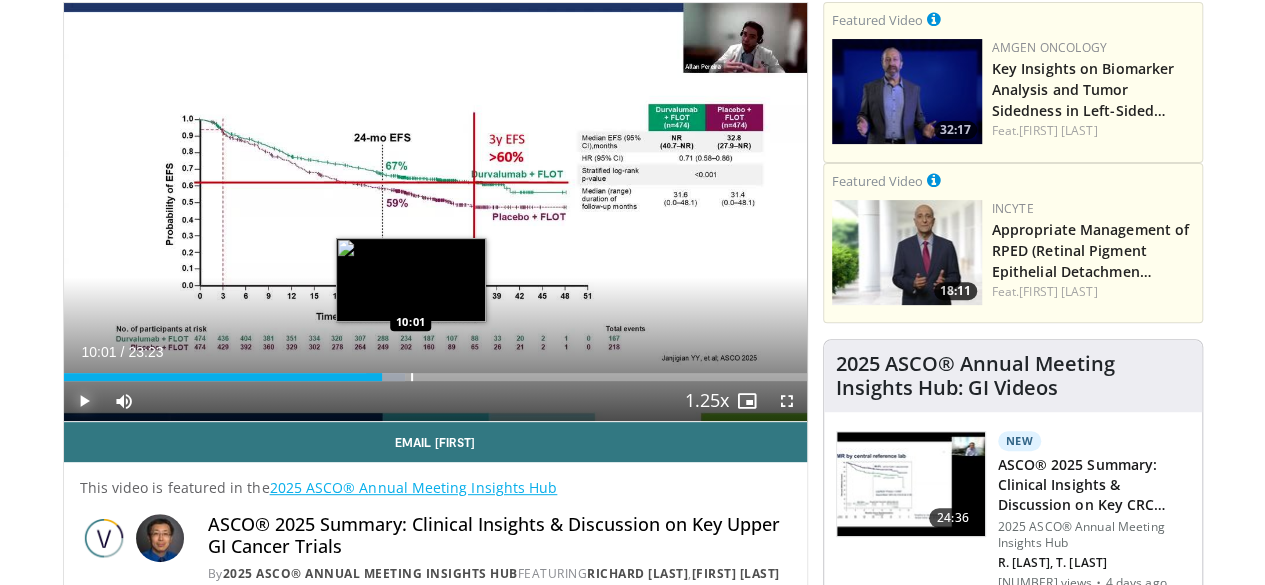 click at bounding box center [412, 377] 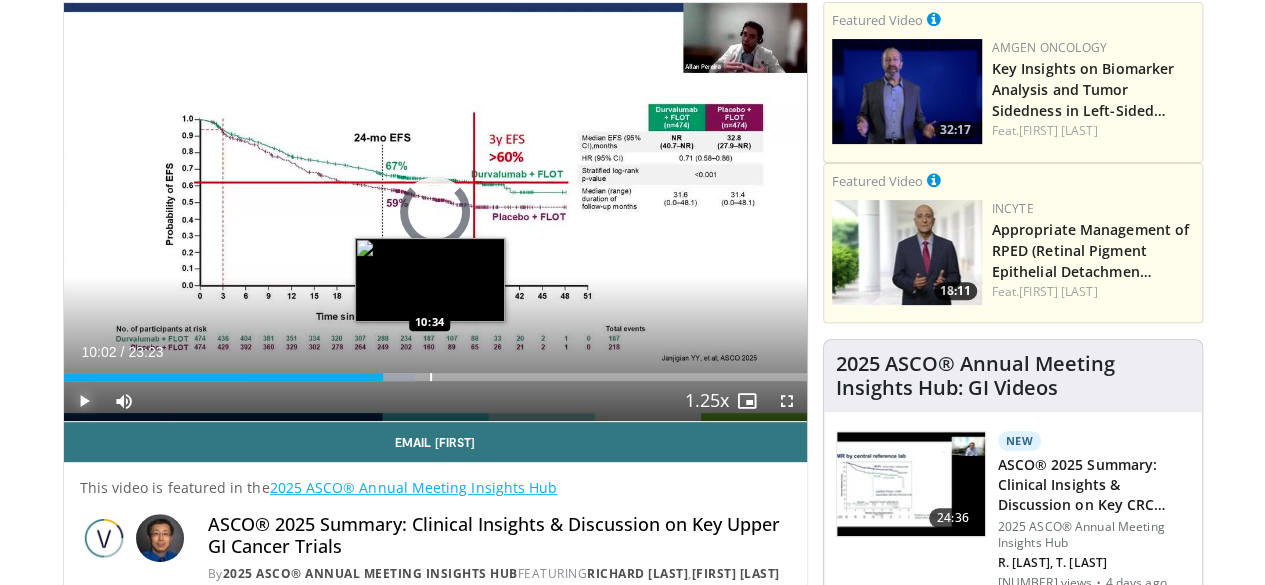 click at bounding box center (431, 377) 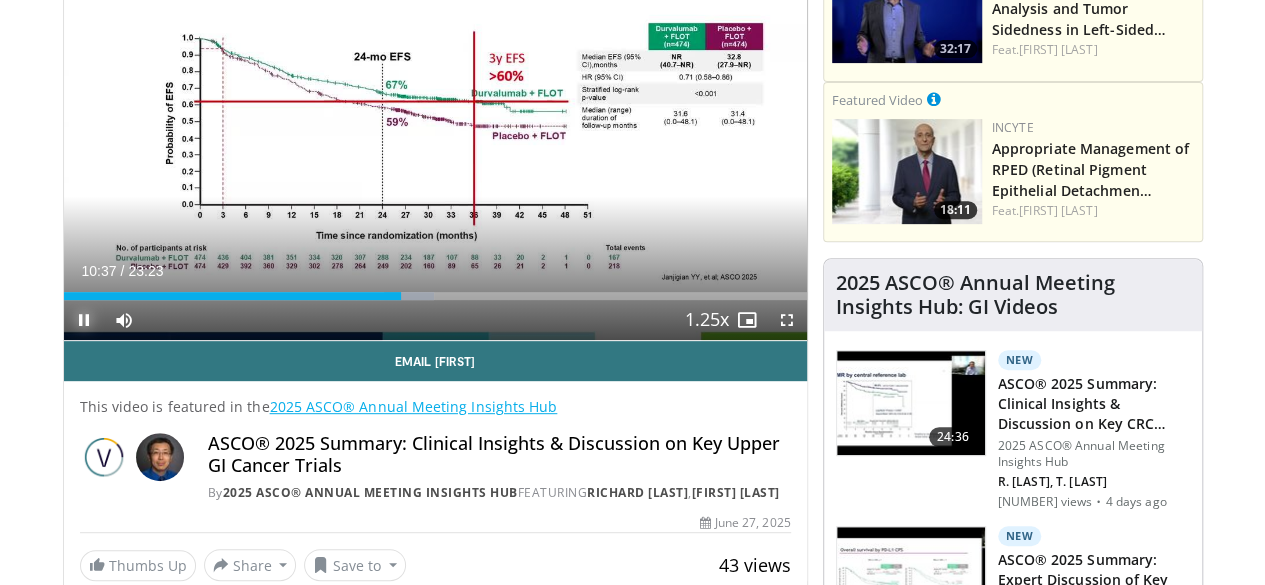 scroll, scrollTop: 300, scrollLeft: 0, axis: vertical 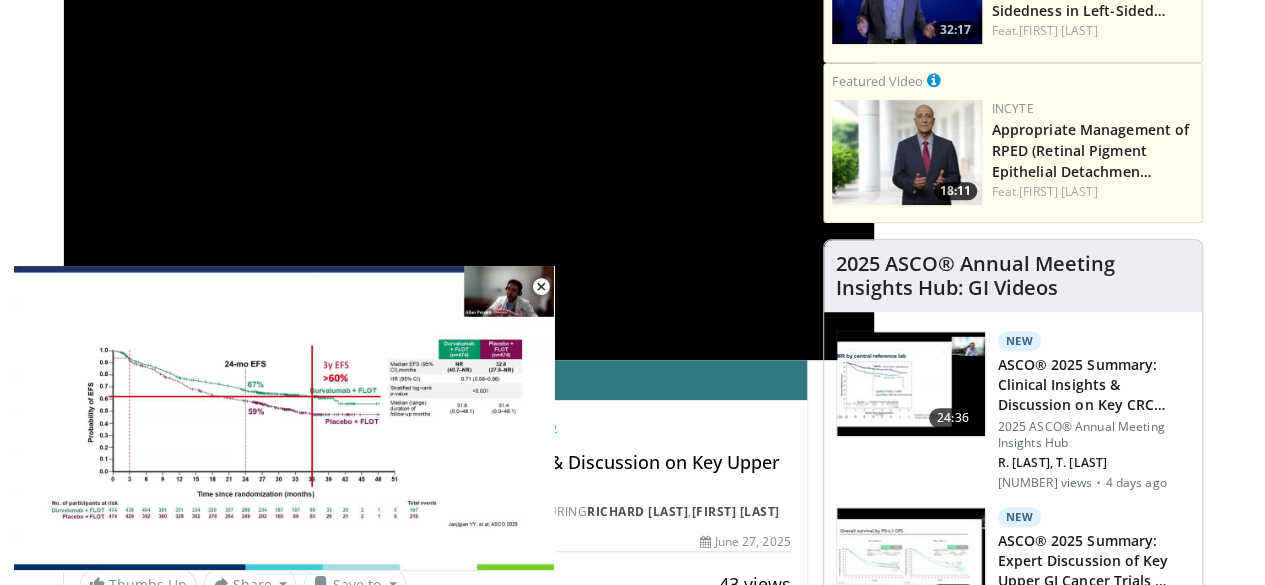 click on "**********" at bounding box center (469, 131) 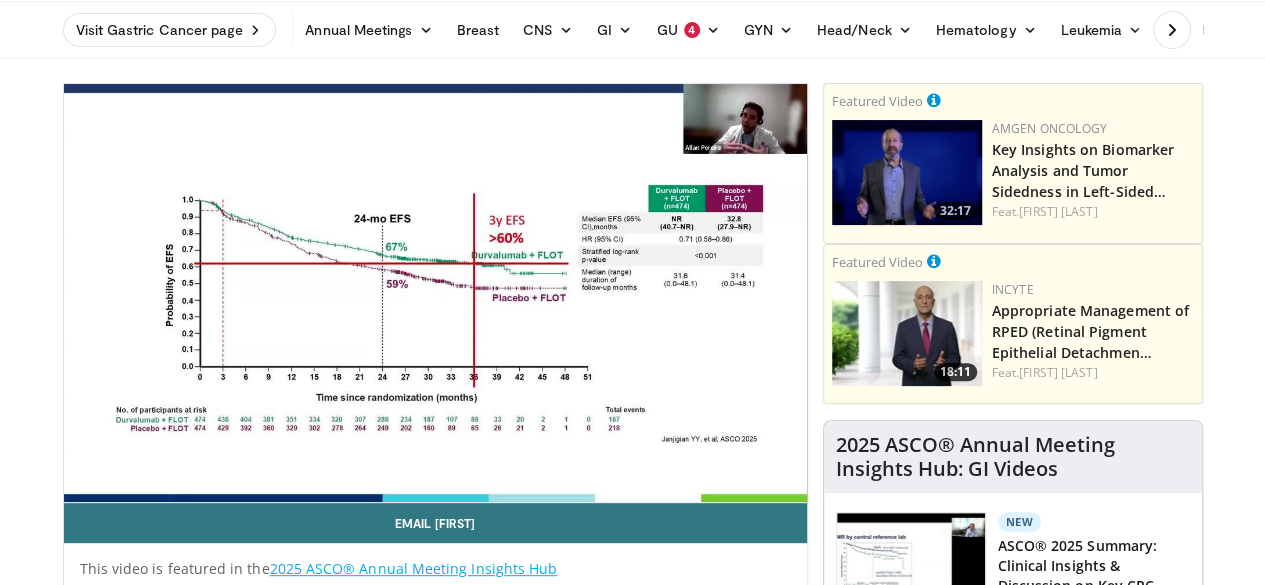 scroll, scrollTop: 100, scrollLeft: 0, axis: vertical 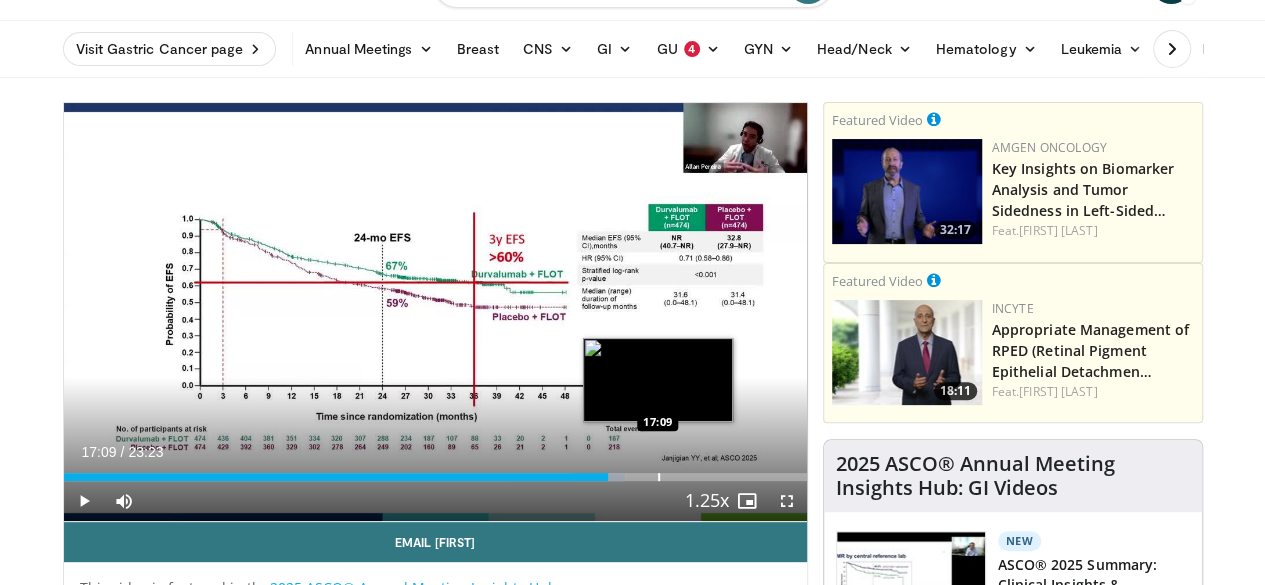 click at bounding box center [659, 477] 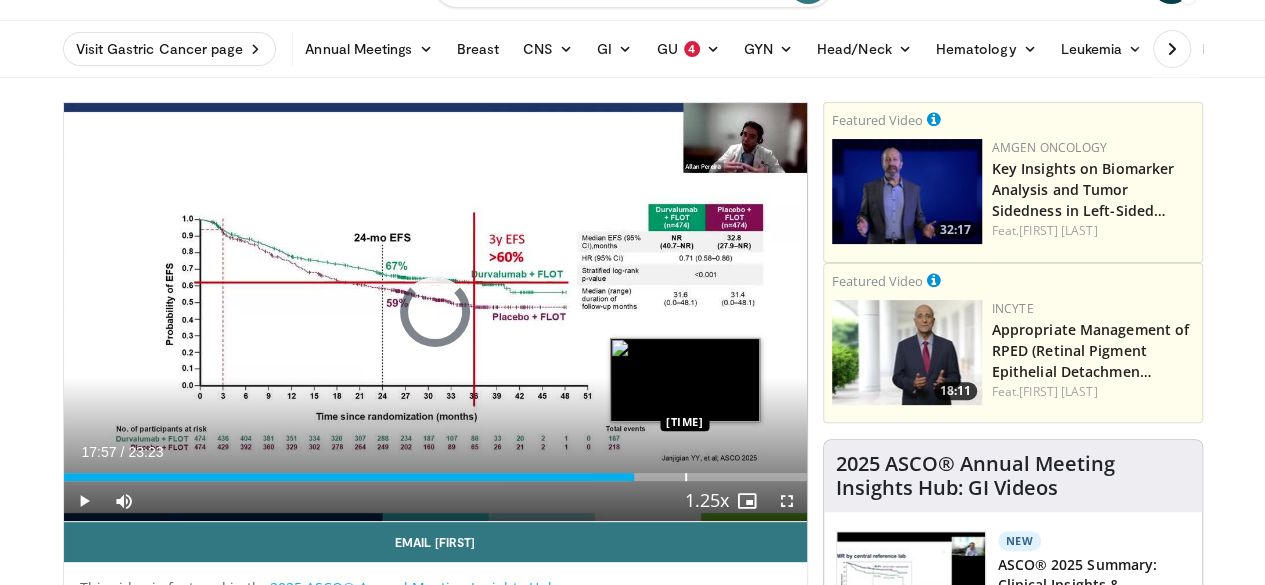 click at bounding box center (686, 477) 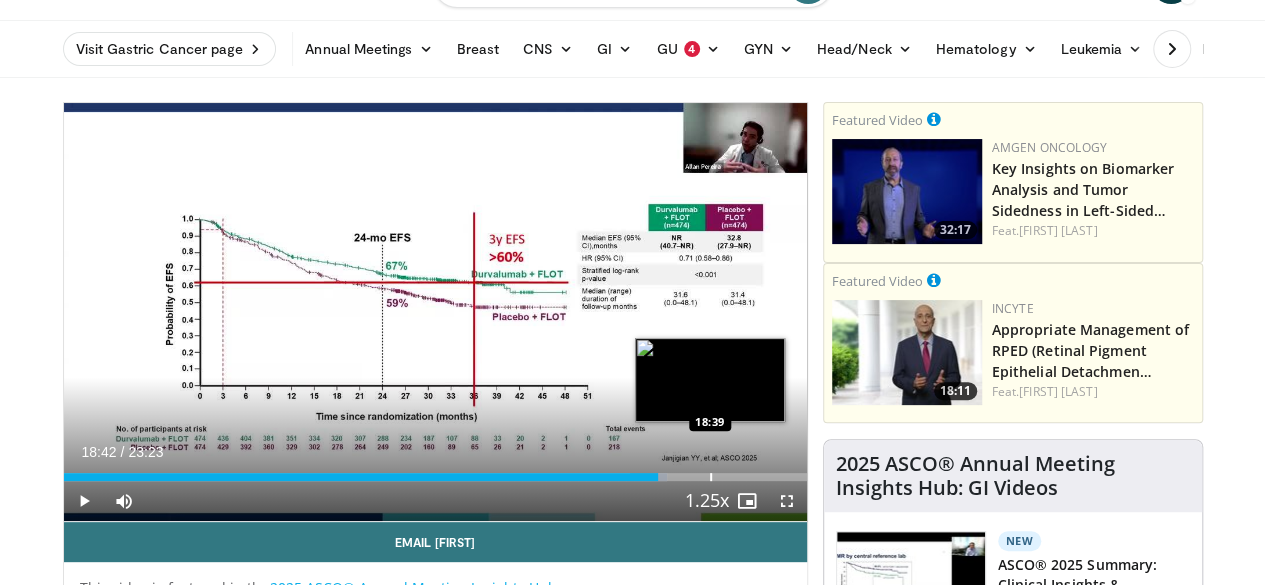 click at bounding box center [711, 477] 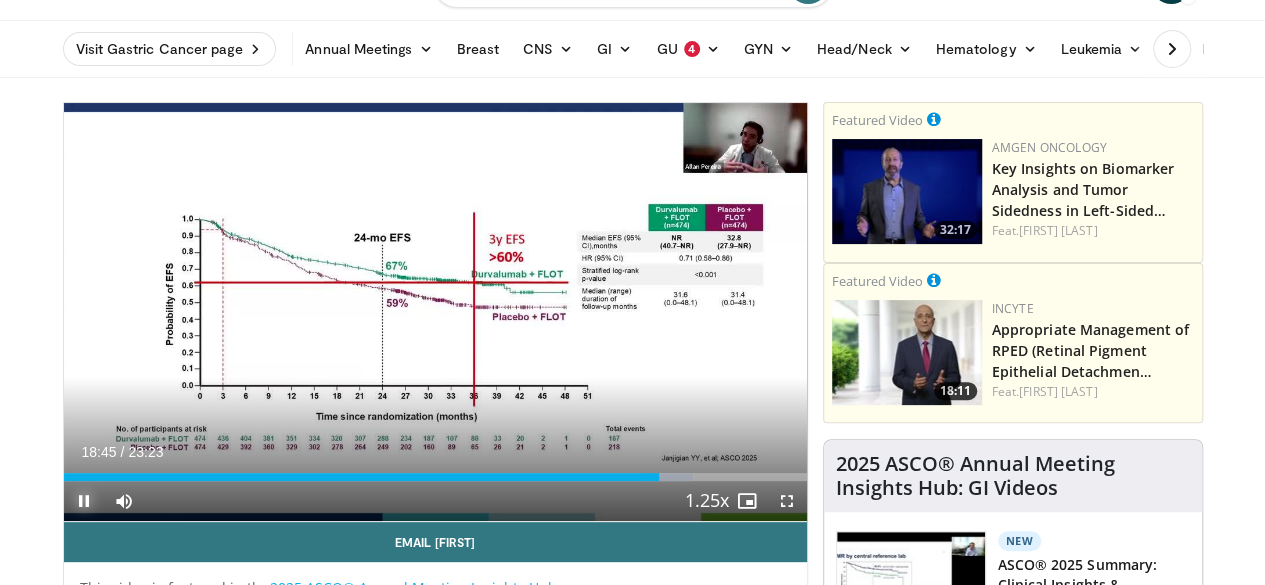 click at bounding box center (84, 501) 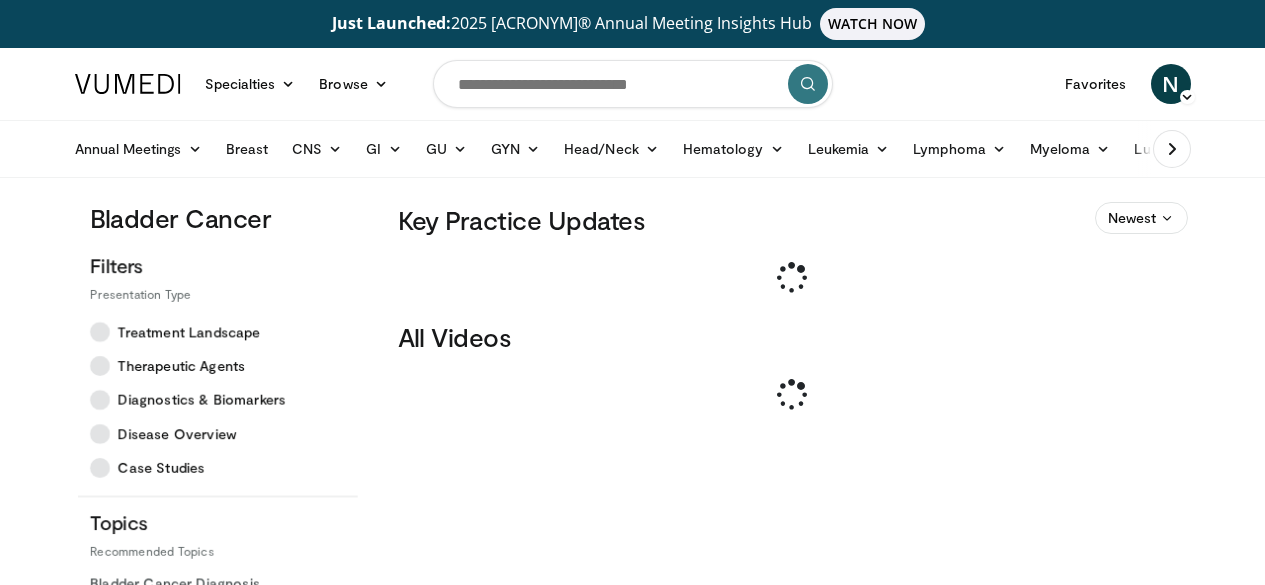 scroll, scrollTop: 0, scrollLeft: 0, axis: both 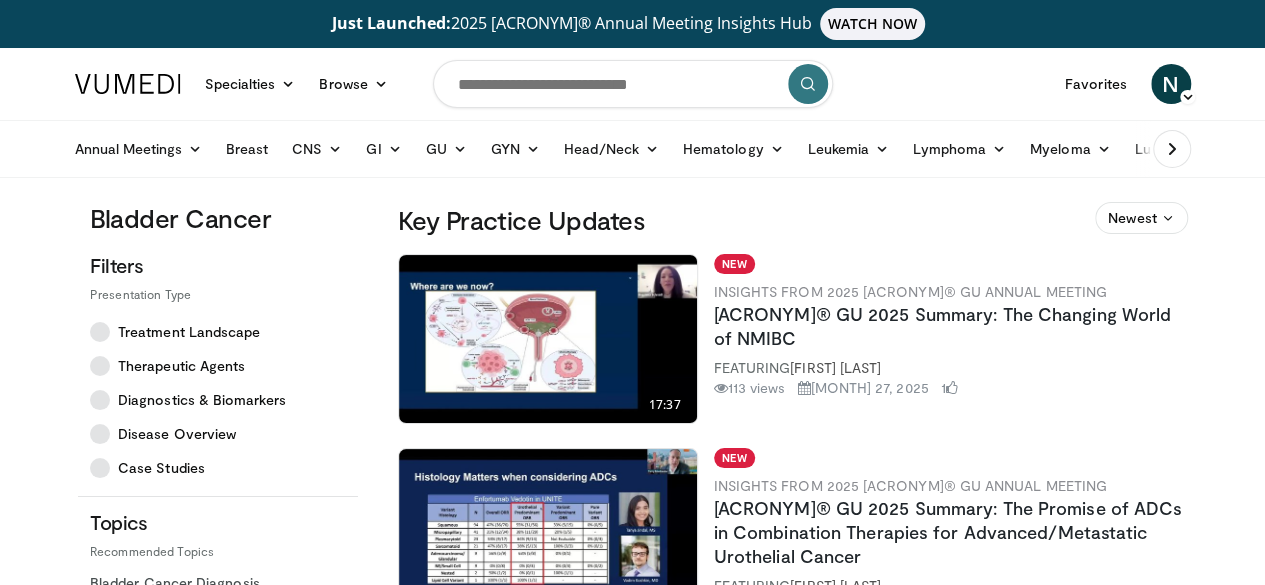 click at bounding box center (548, 339) 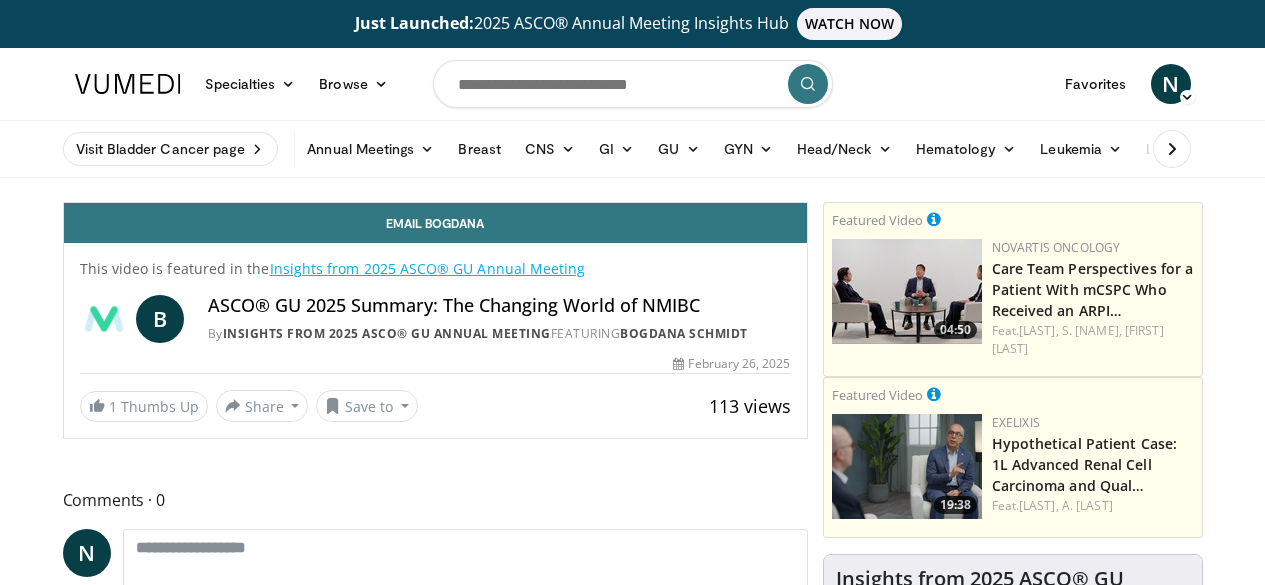 scroll, scrollTop: 0, scrollLeft: 0, axis: both 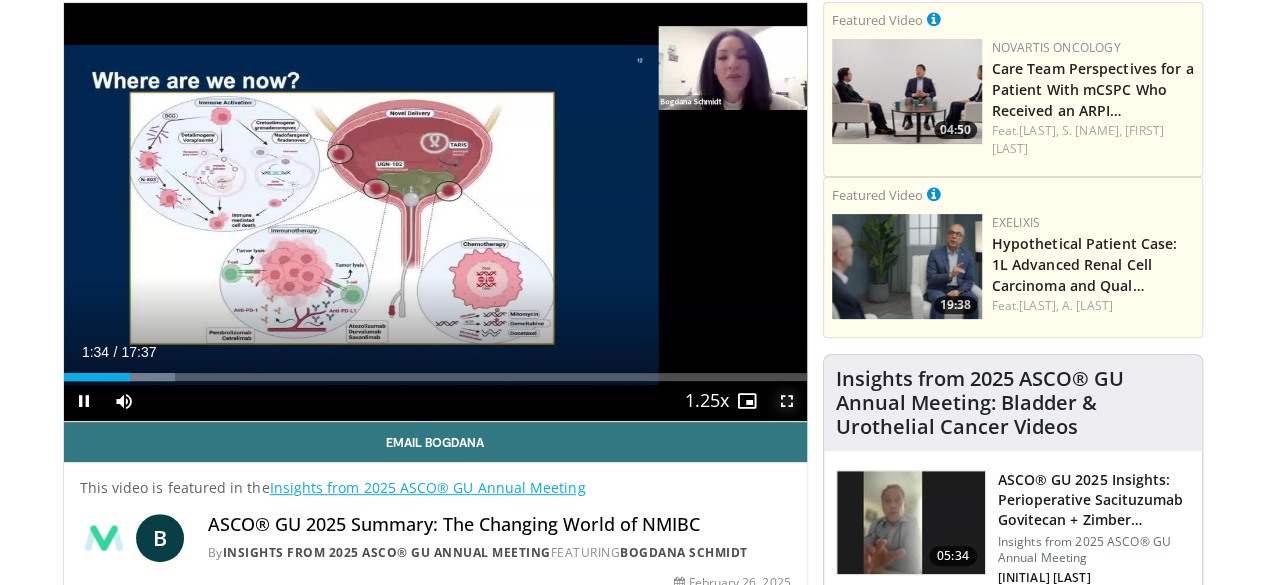 click at bounding box center [787, 401] 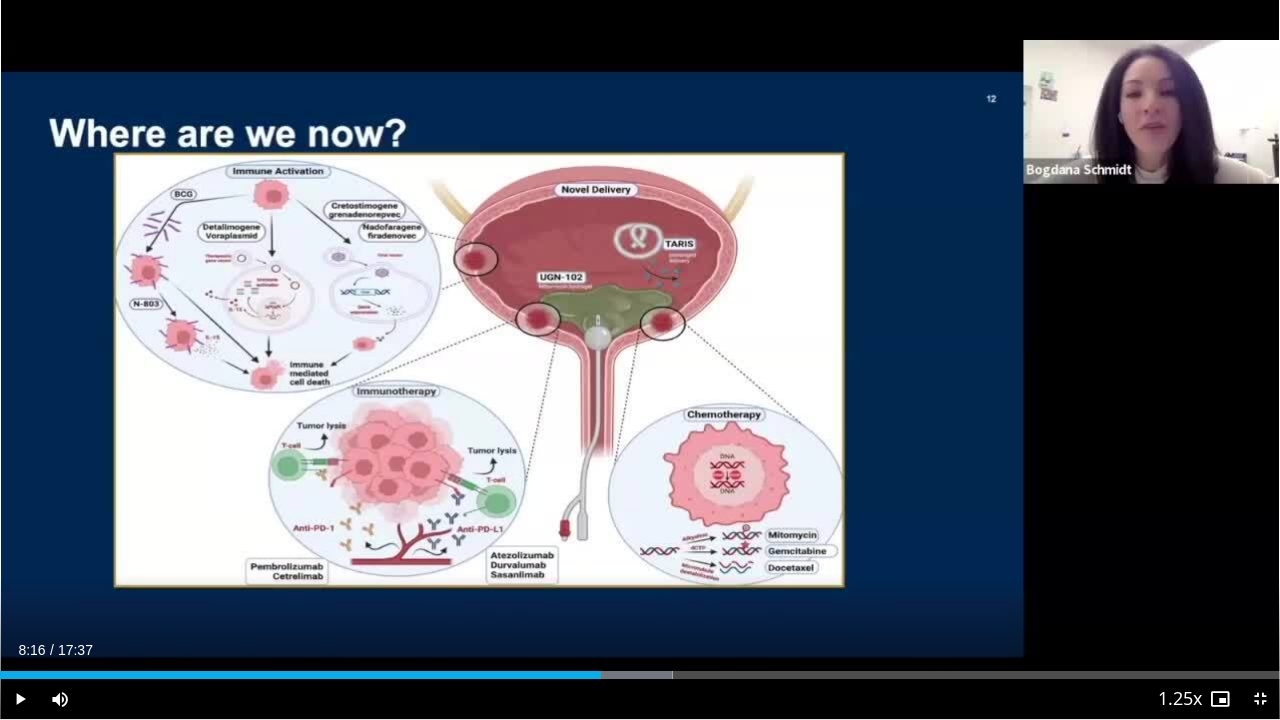 click at bounding box center [602, 675] 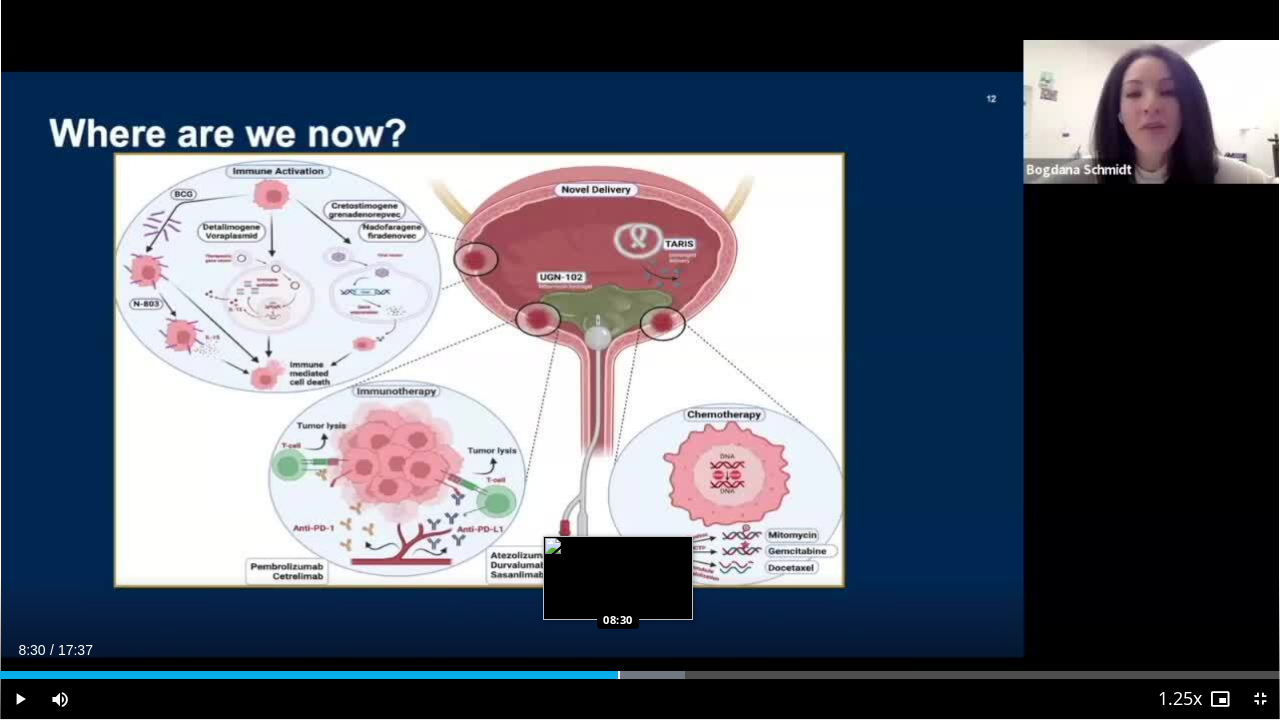 click at bounding box center (619, 675) 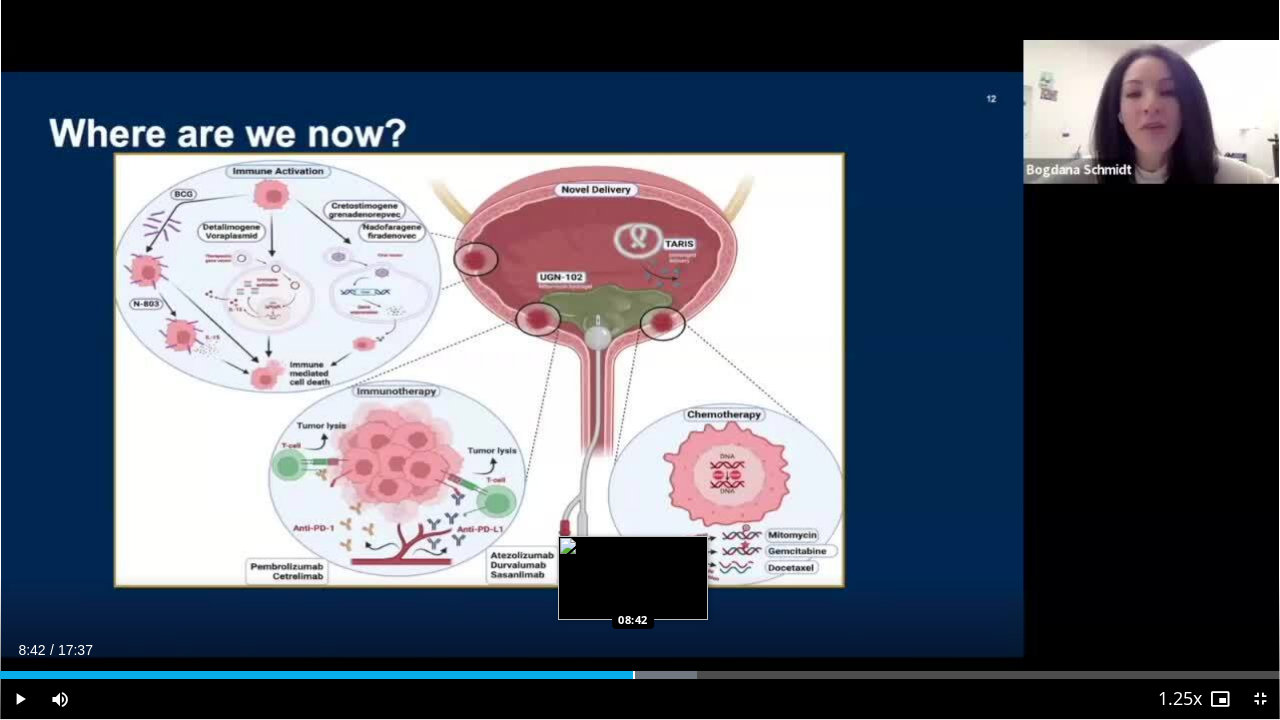 click at bounding box center (634, 675) 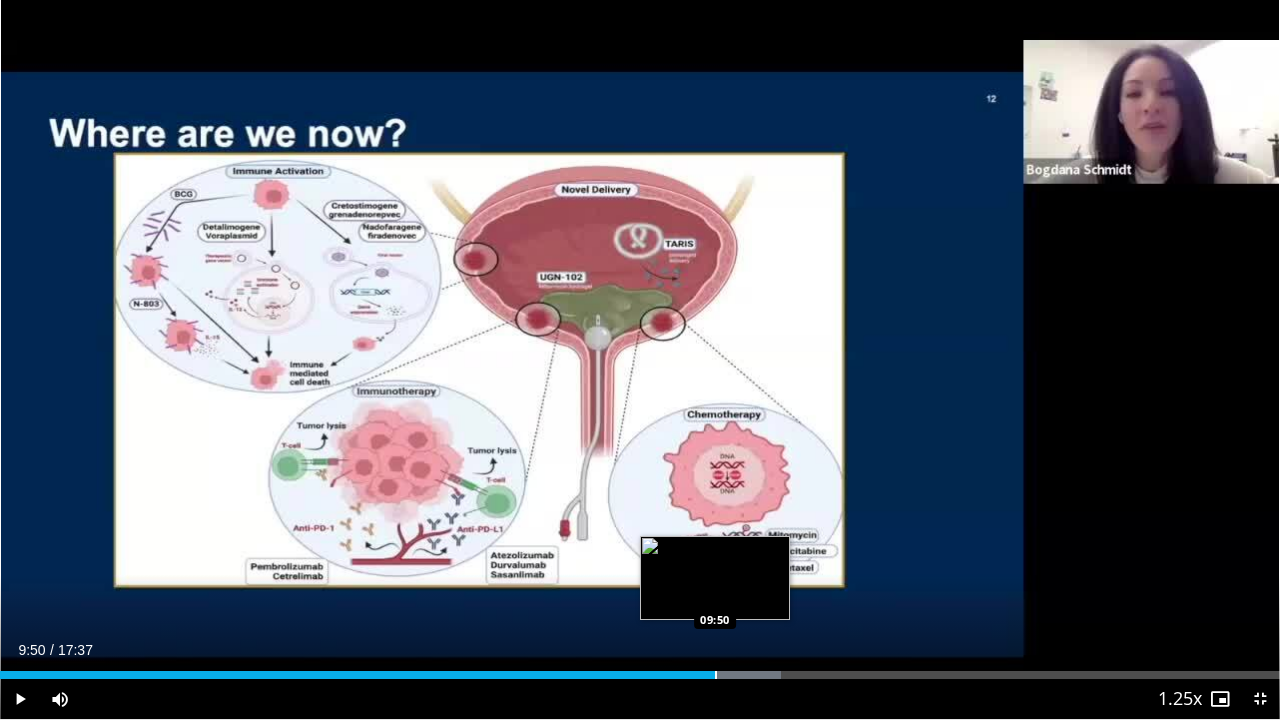 click at bounding box center [716, 675] 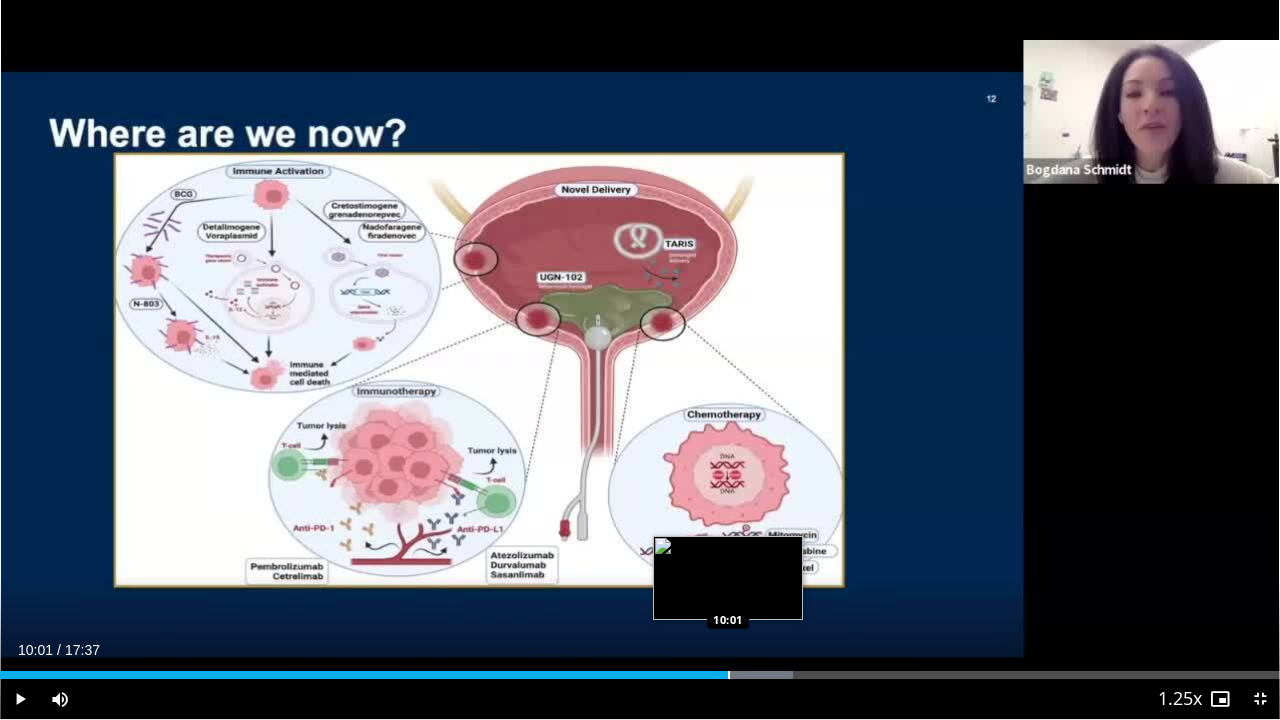 click at bounding box center [729, 675] 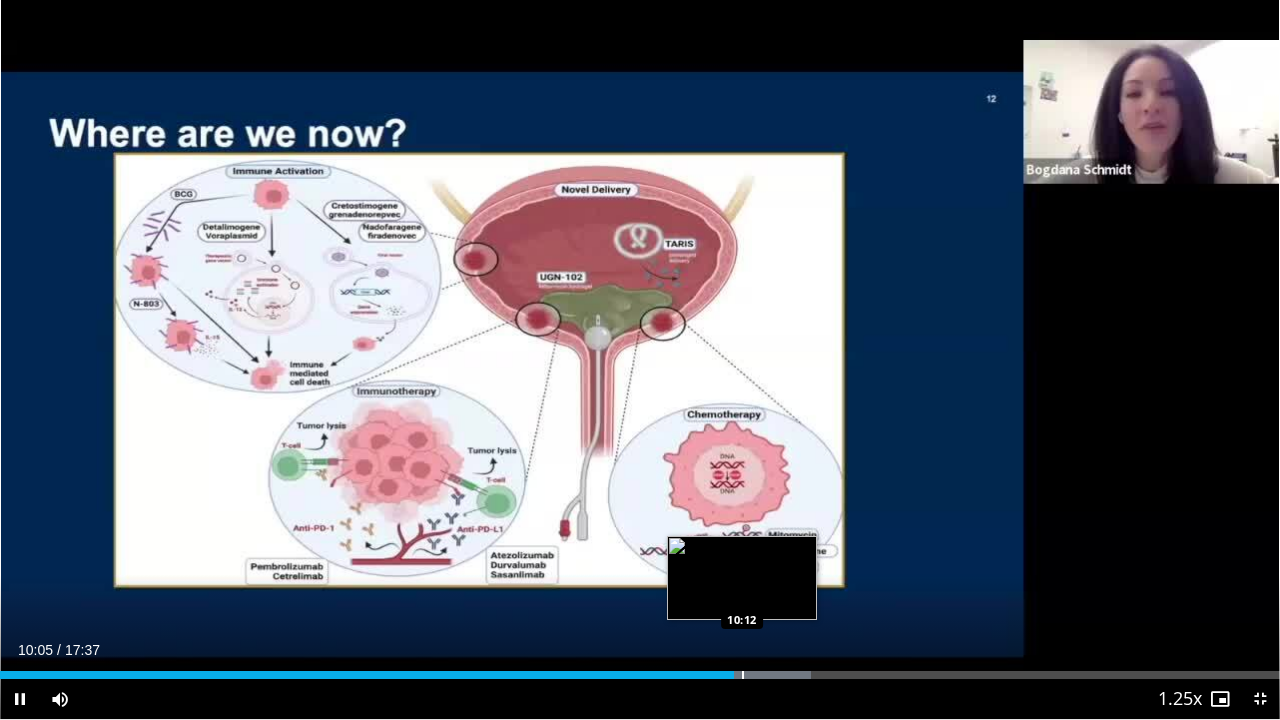 click at bounding box center [743, 675] 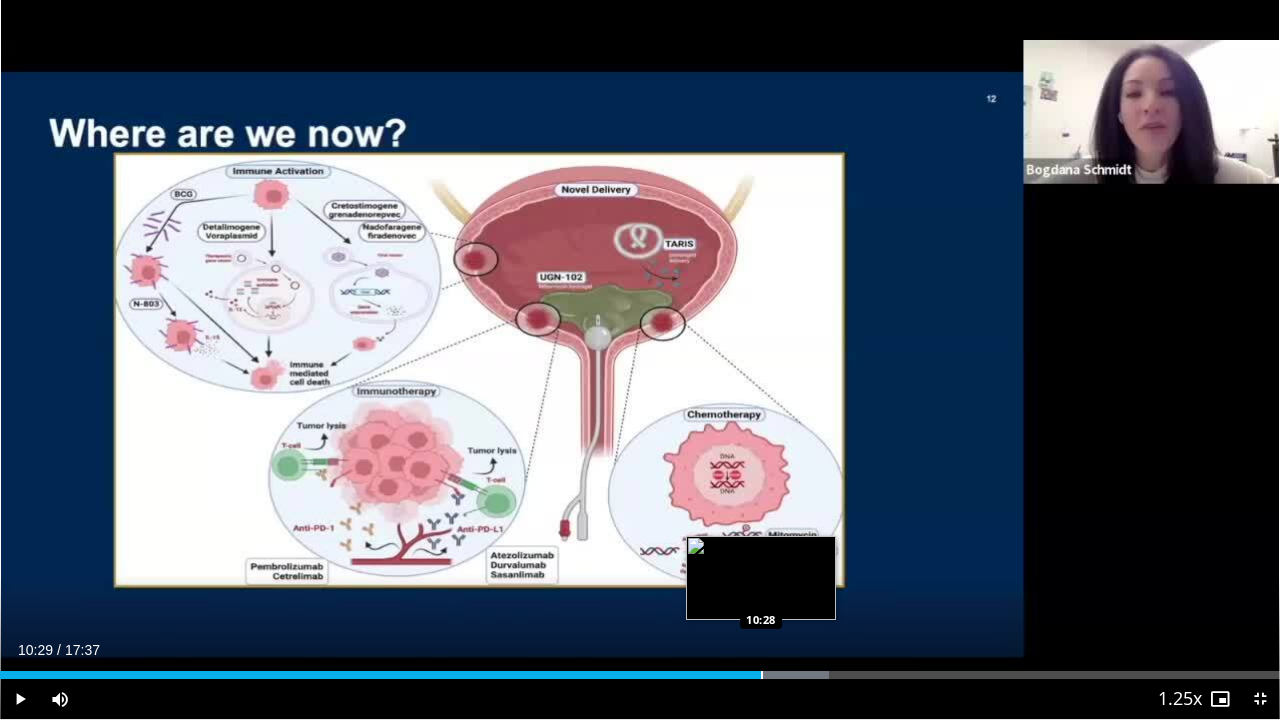 click at bounding box center [762, 675] 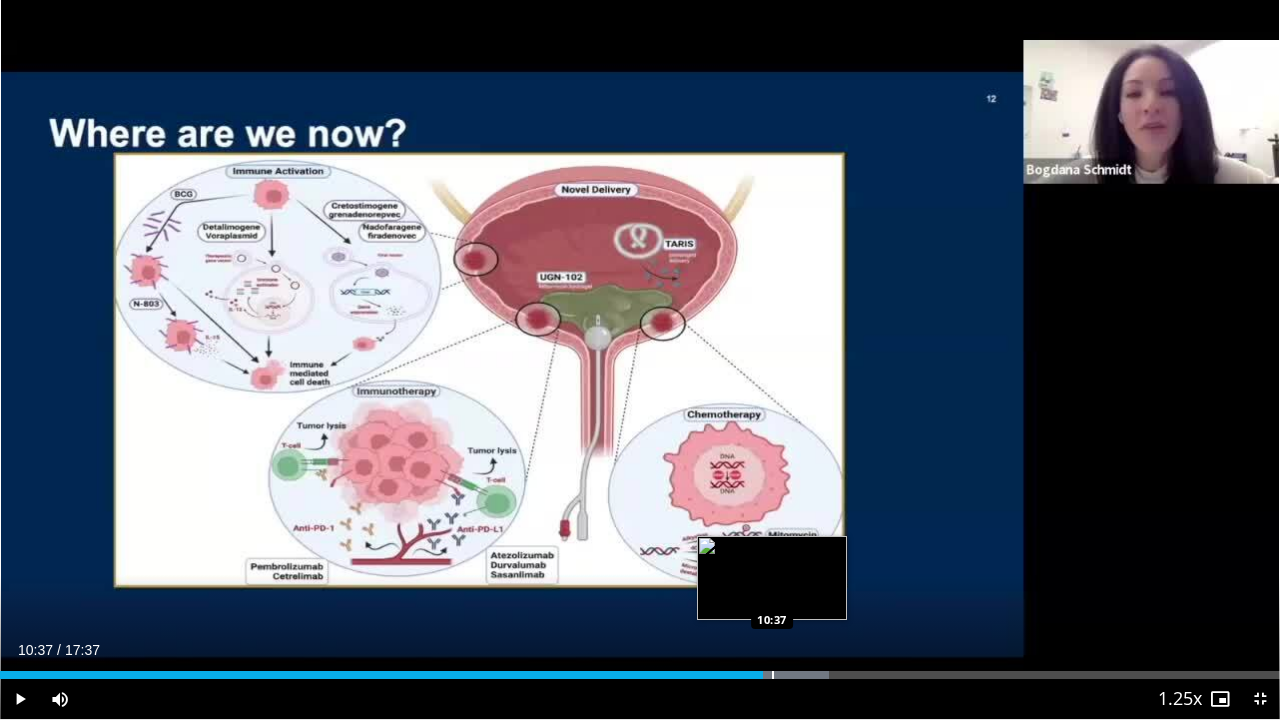 click at bounding box center (773, 675) 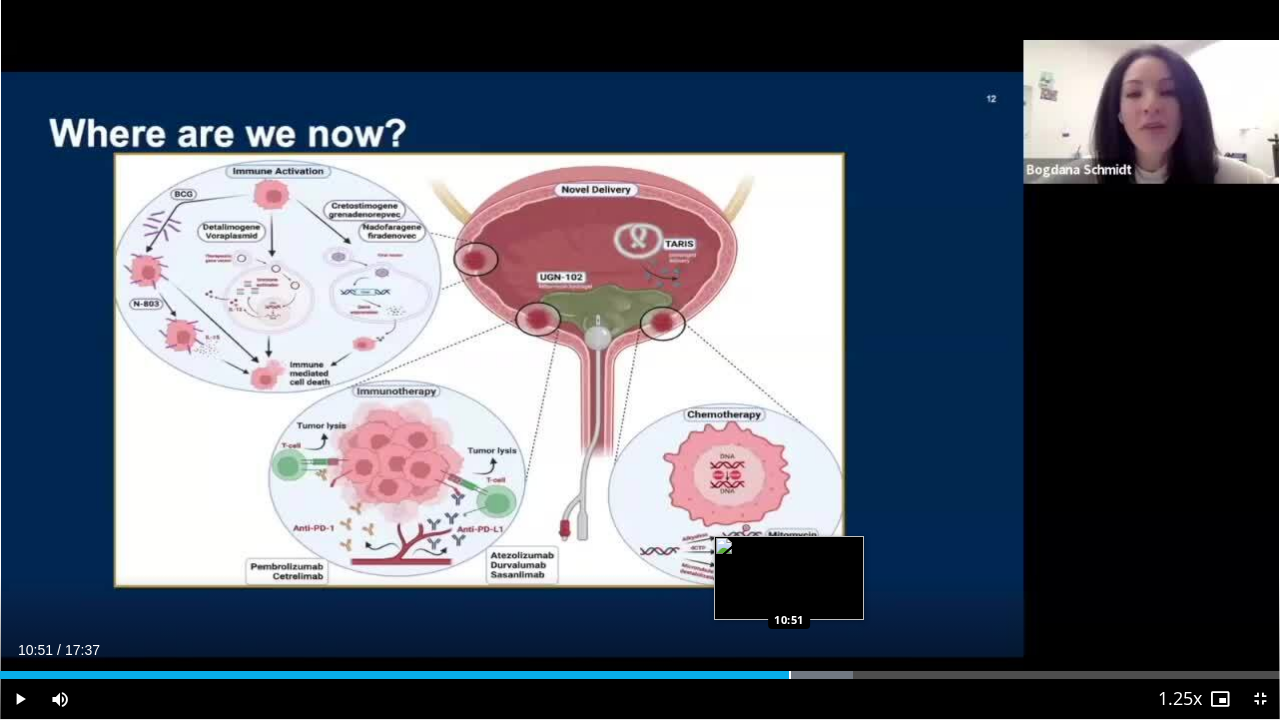 click at bounding box center [790, 675] 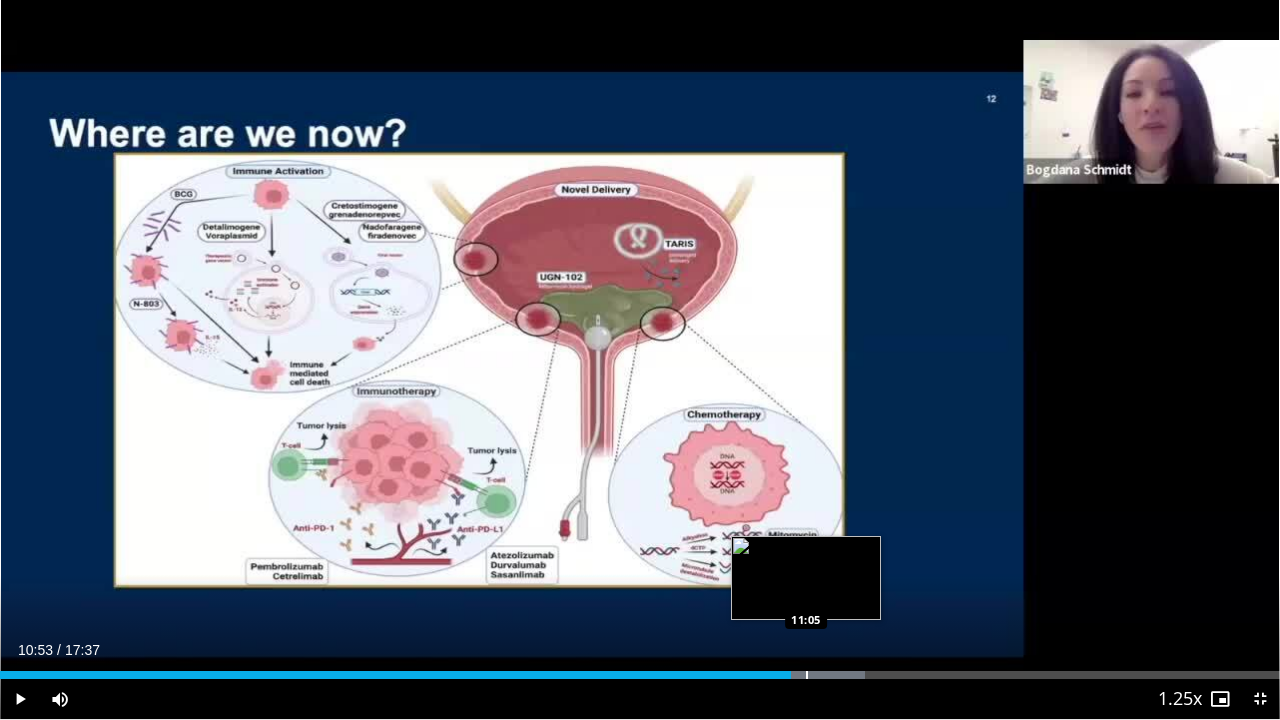 click at bounding box center [807, 675] 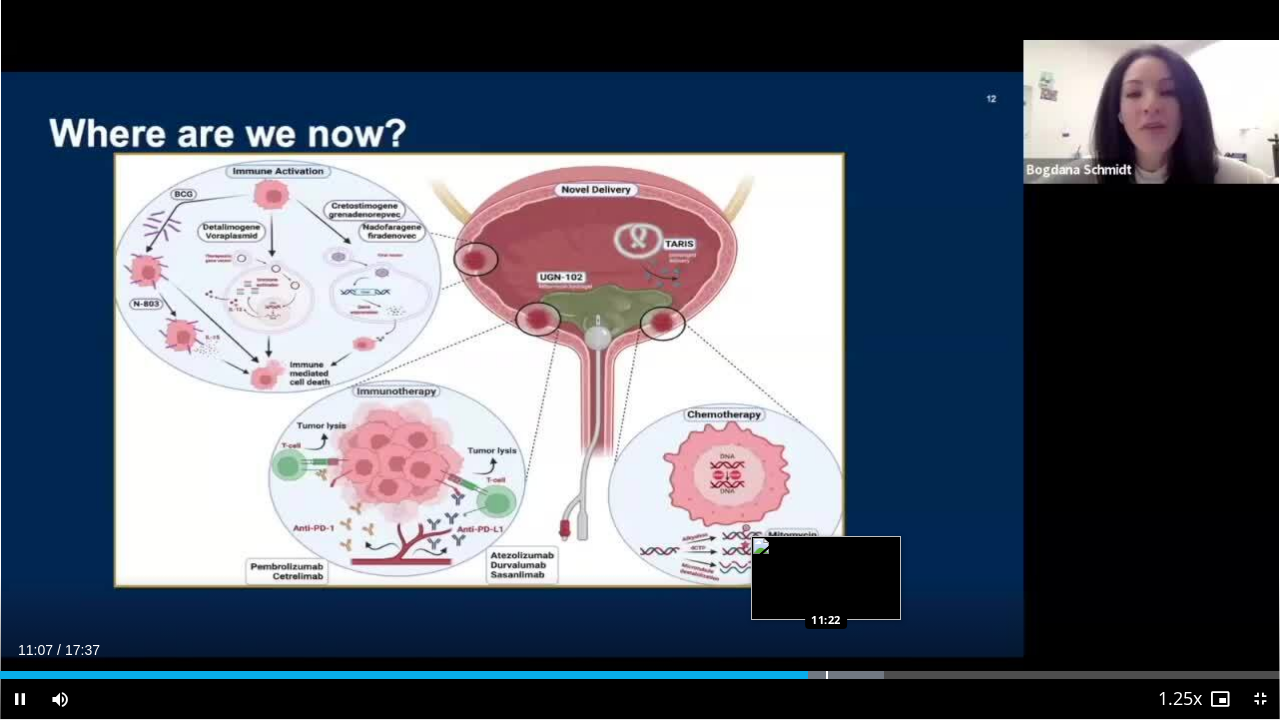 click on "Loaded :  69.05% 11:07 11:22" at bounding box center [640, 675] 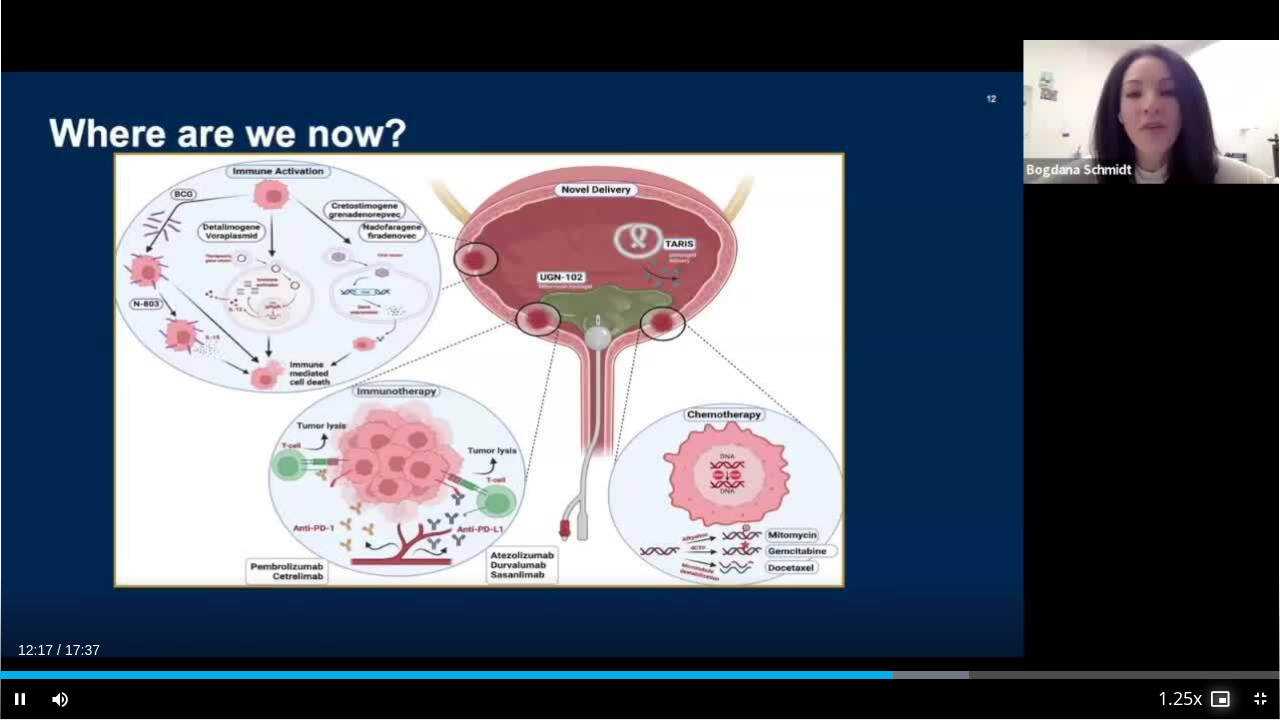 click at bounding box center [1220, 699] 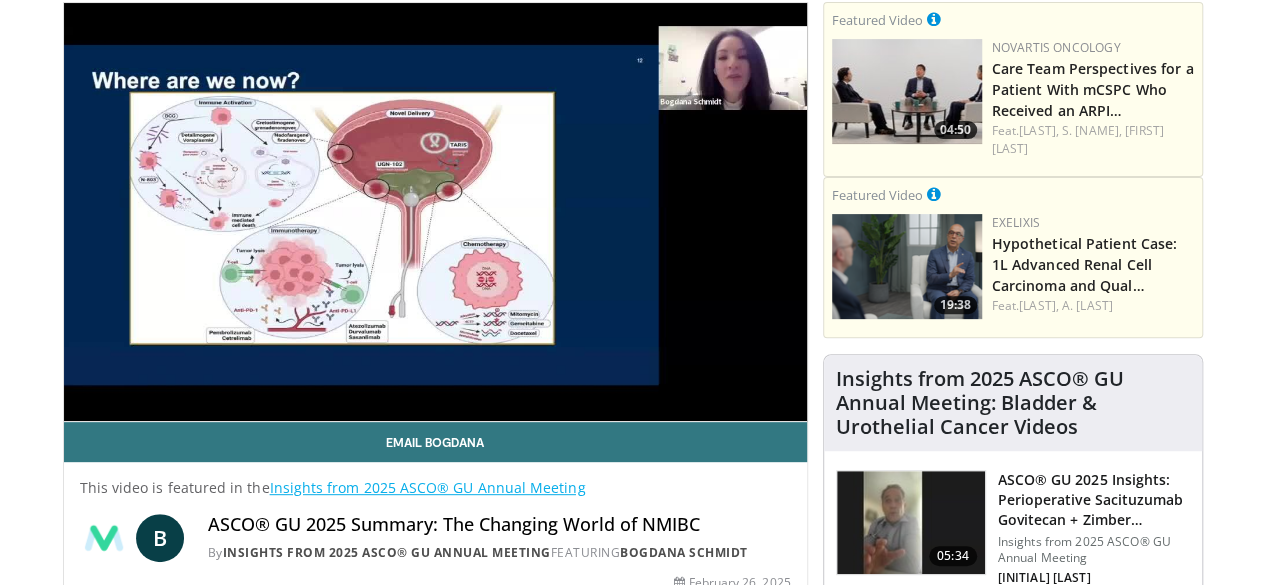click on "This video is featured in the  Insights from 2025 ASCO® GU Annual Meeting" at bounding box center [435, 488] 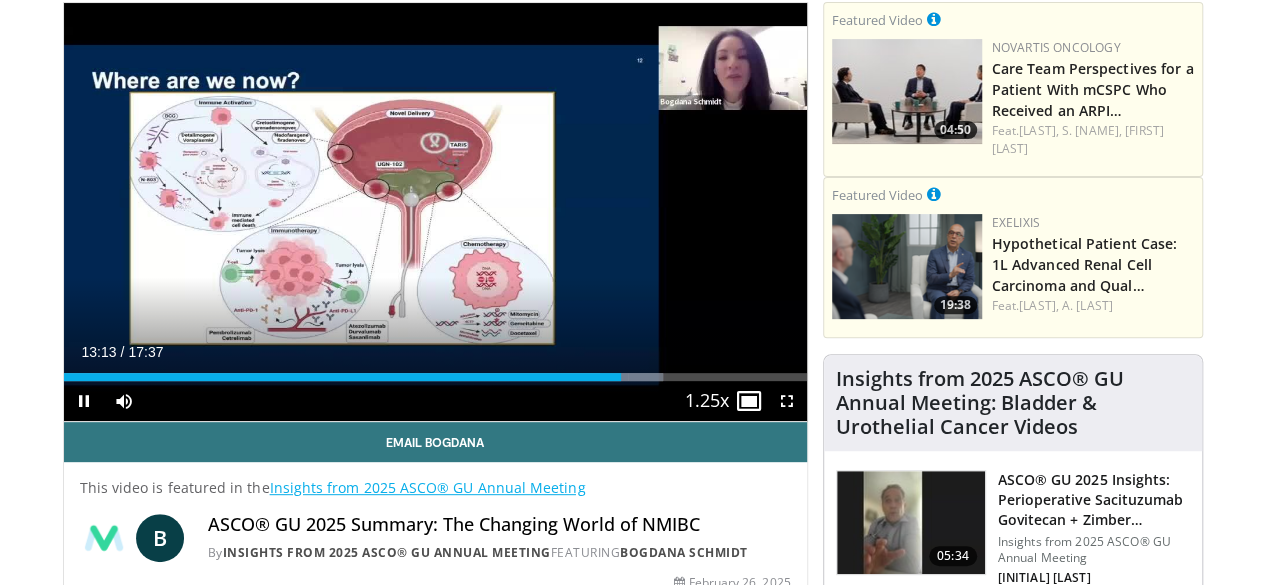 click on "**********" at bounding box center (435, 212) 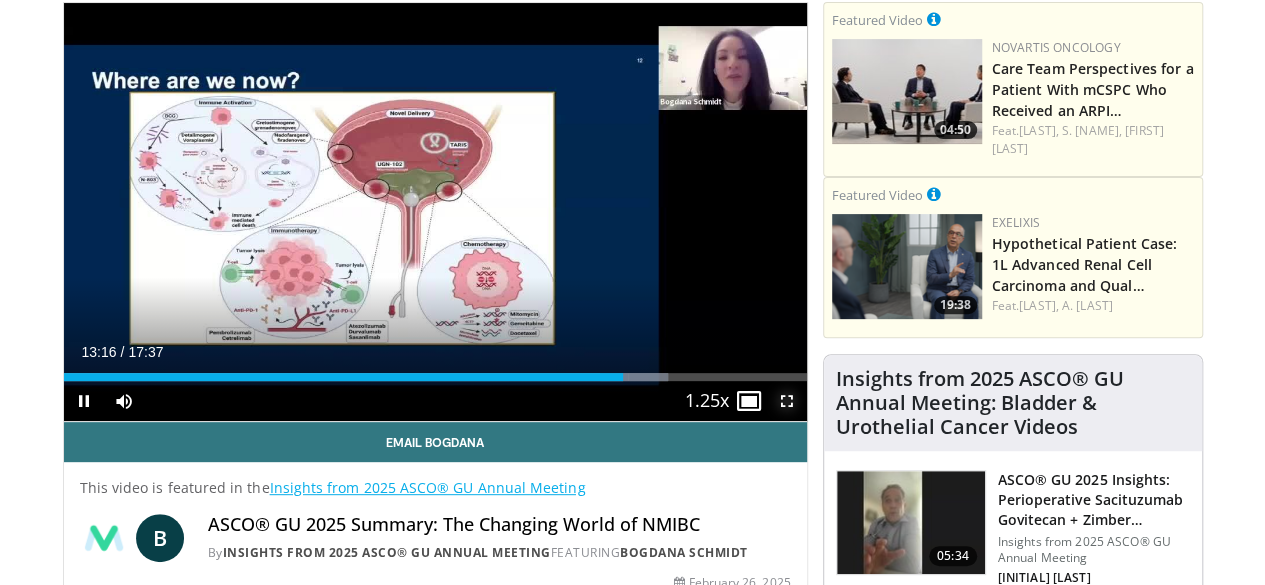 click at bounding box center [787, 401] 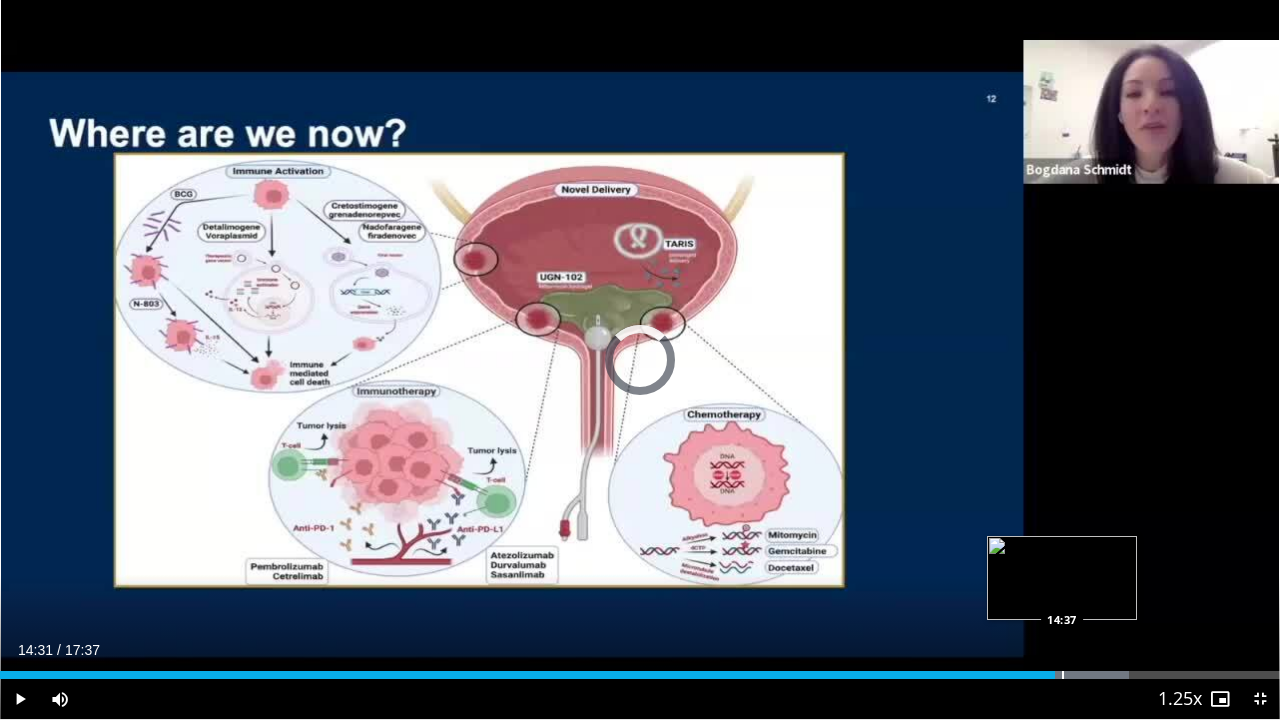 click at bounding box center [1063, 675] 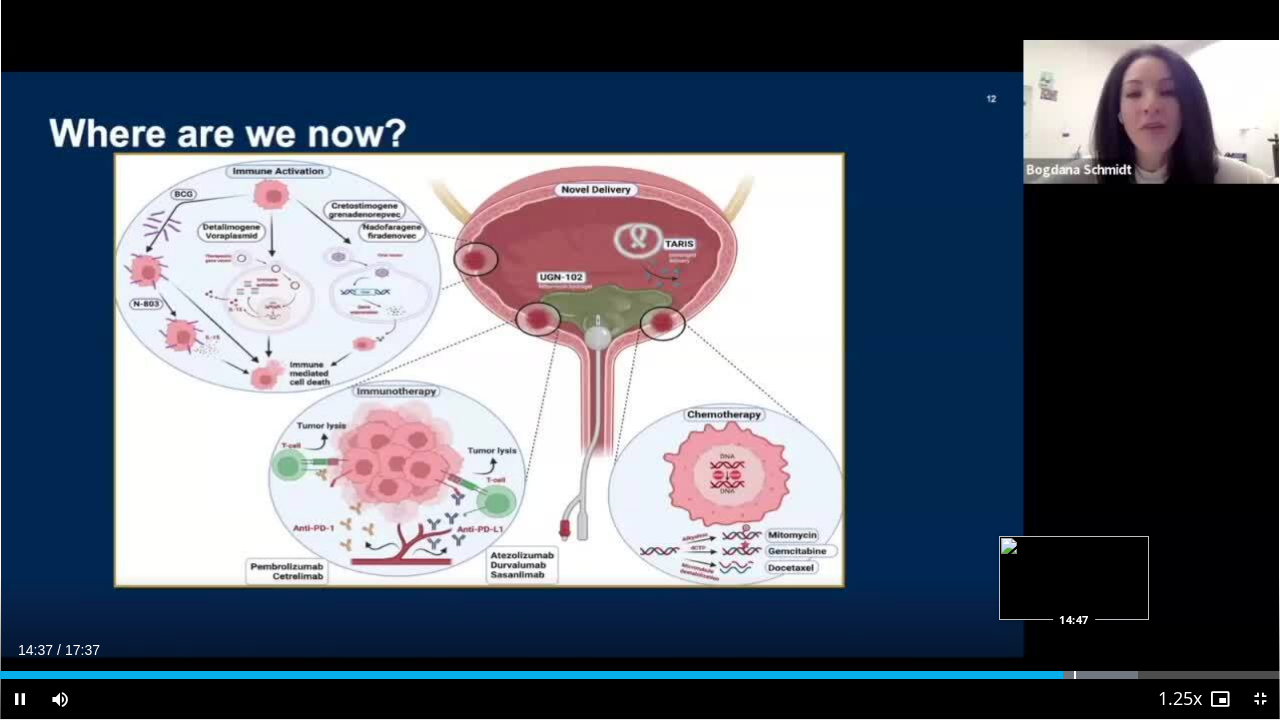 click at bounding box center (1075, 675) 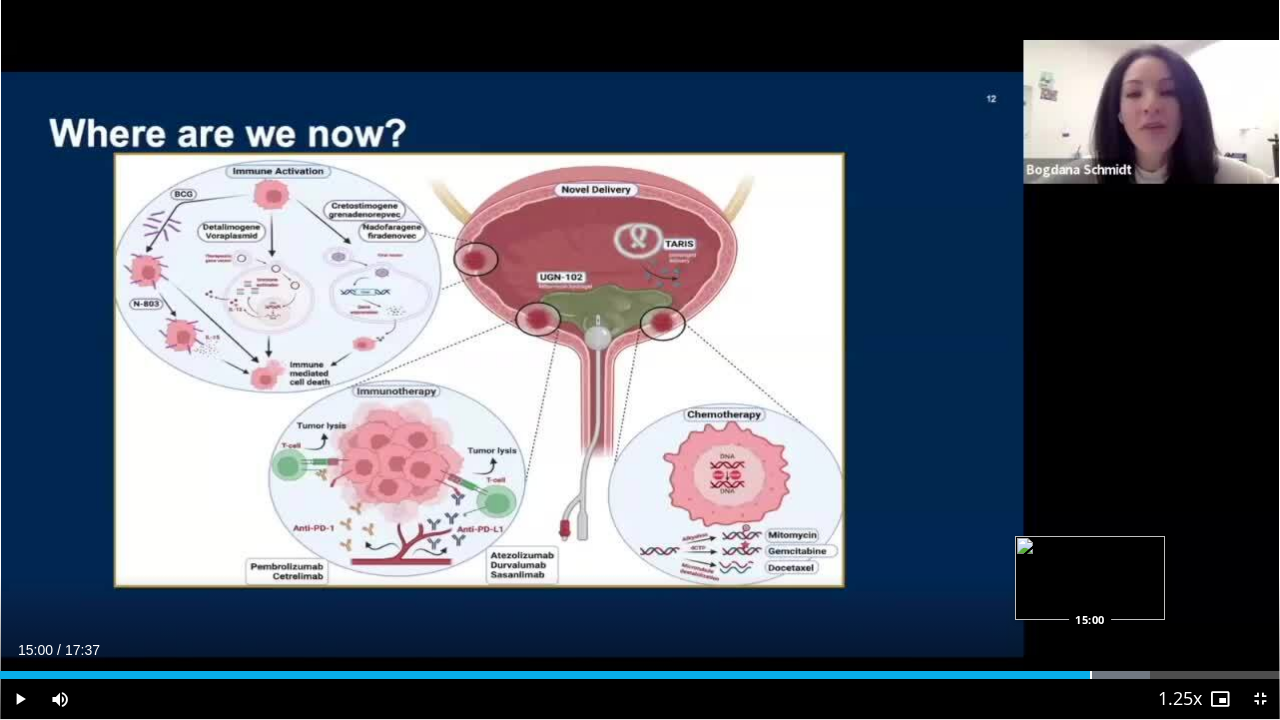 click at bounding box center (1091, 675) 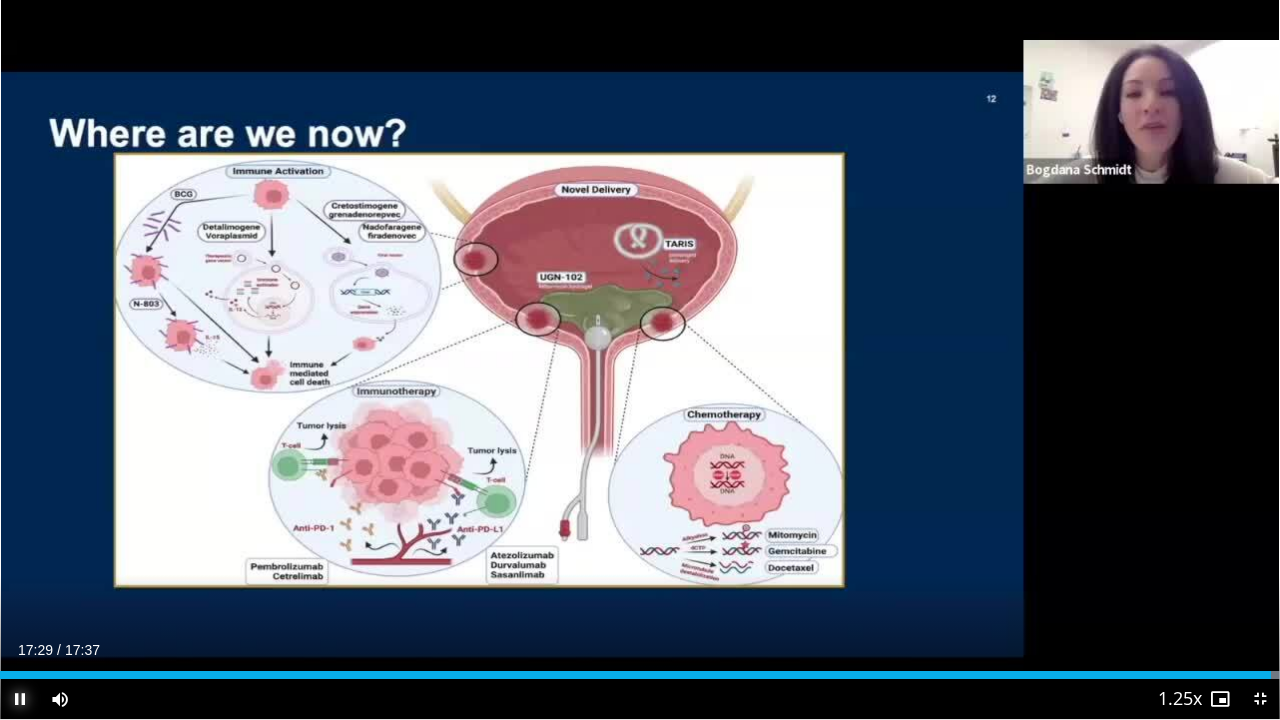 click on "**********" at bounding box center (640, 360) 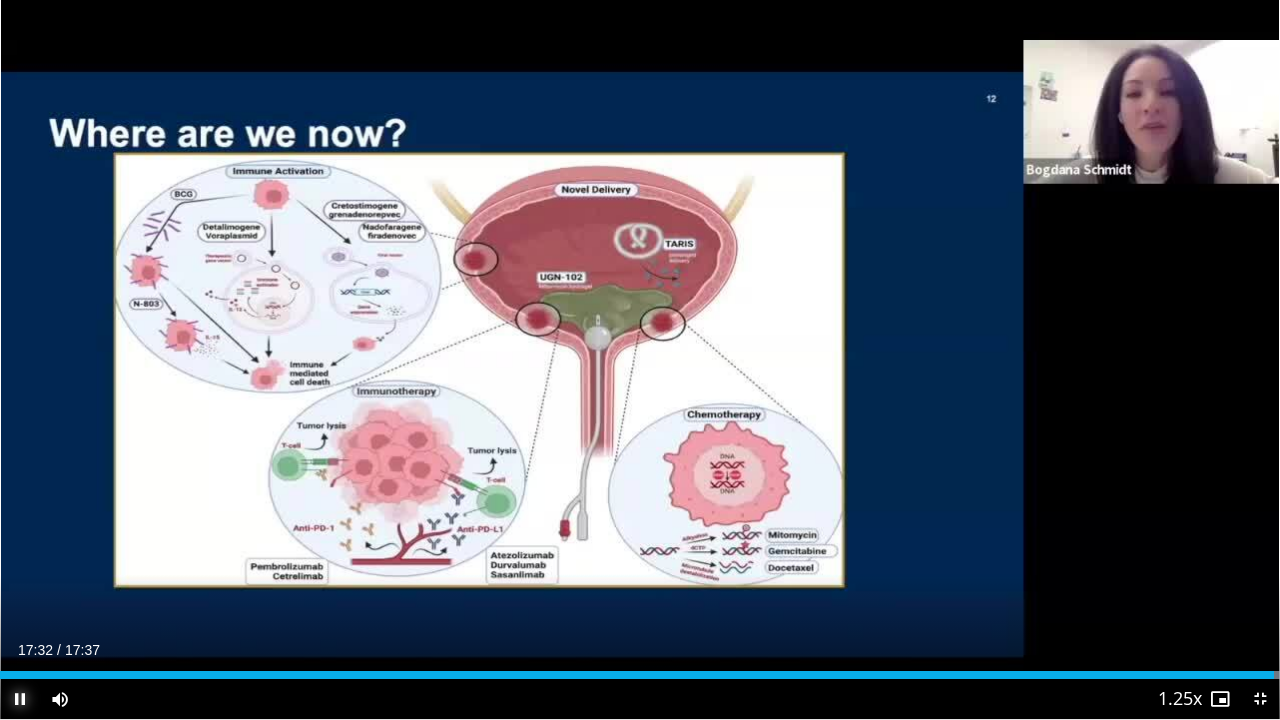 click at bounding box center [20, 699] 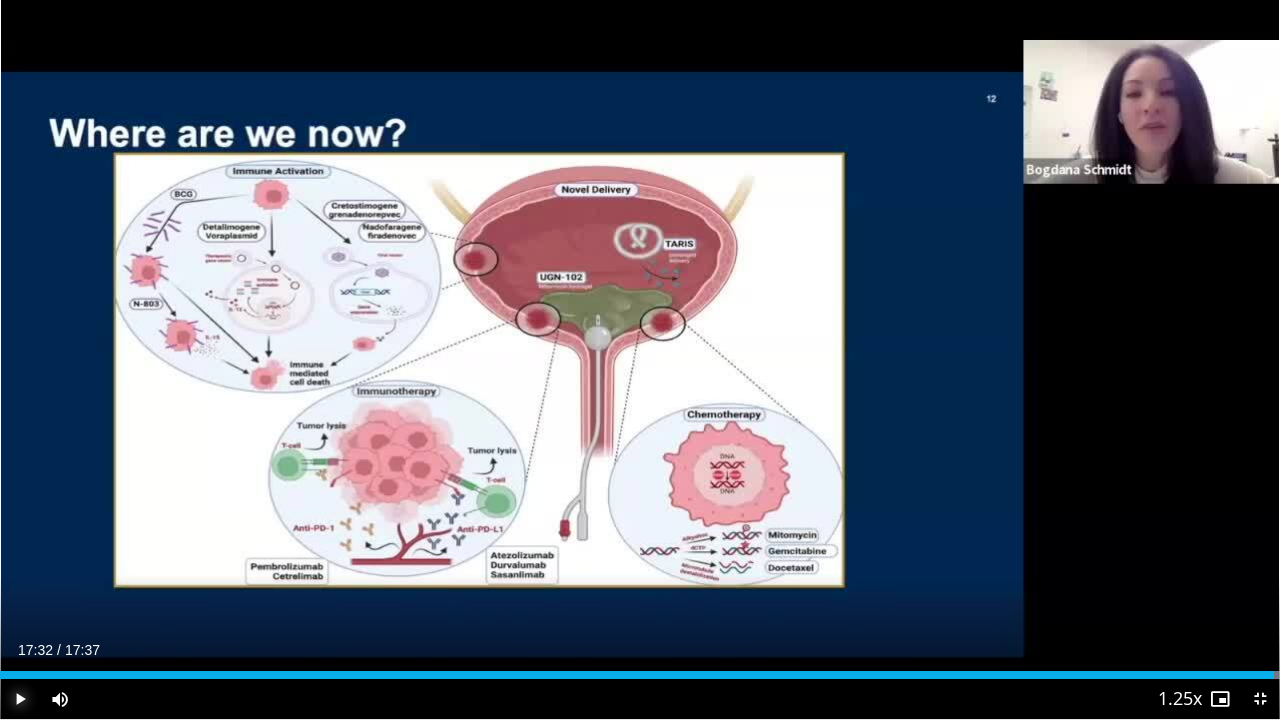 click at bounding box center (20, 699) 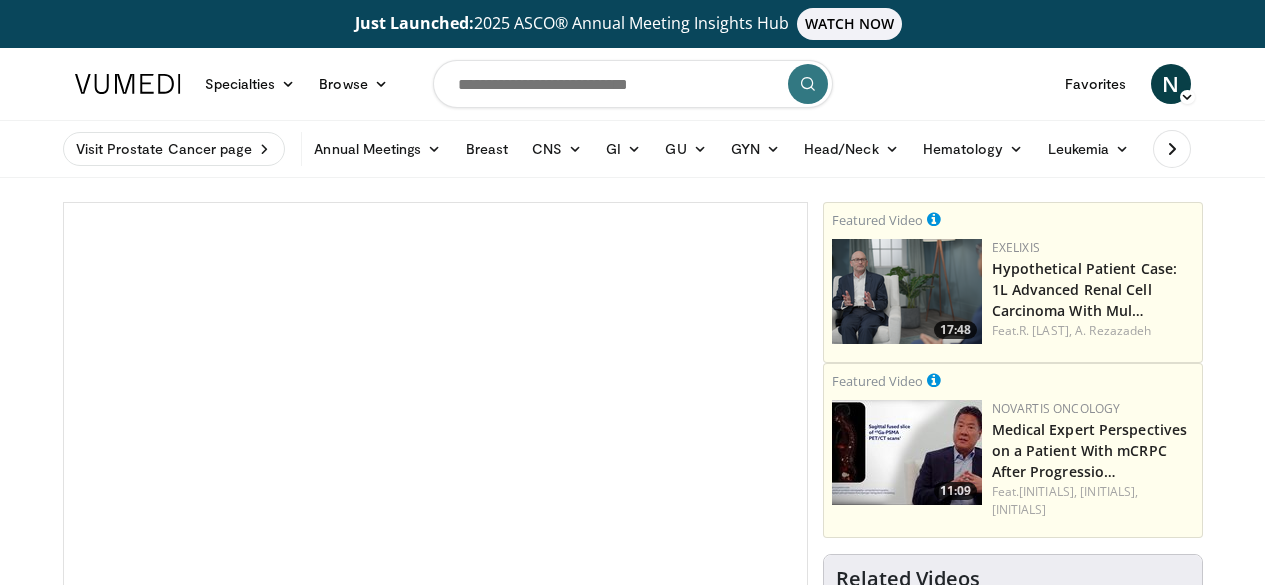 scroll, scrollTop: 0, scrollLeft: 0, axis: both 